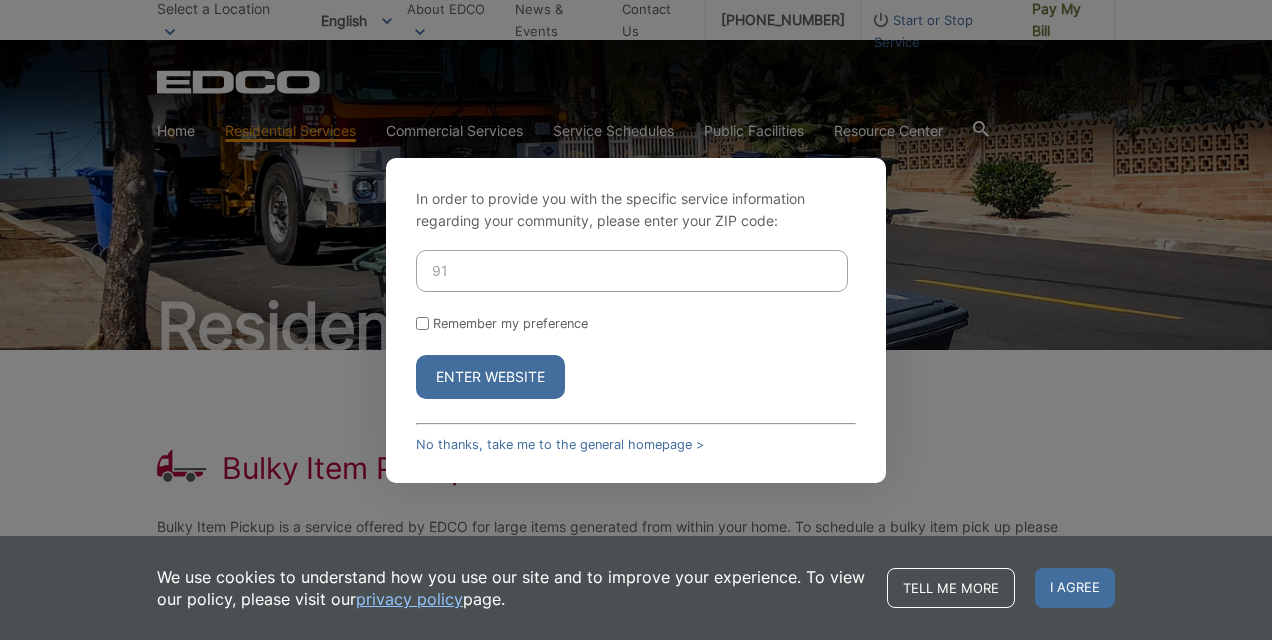 scroll, scrollTop: 0, scrollLeft: 0, axis: both 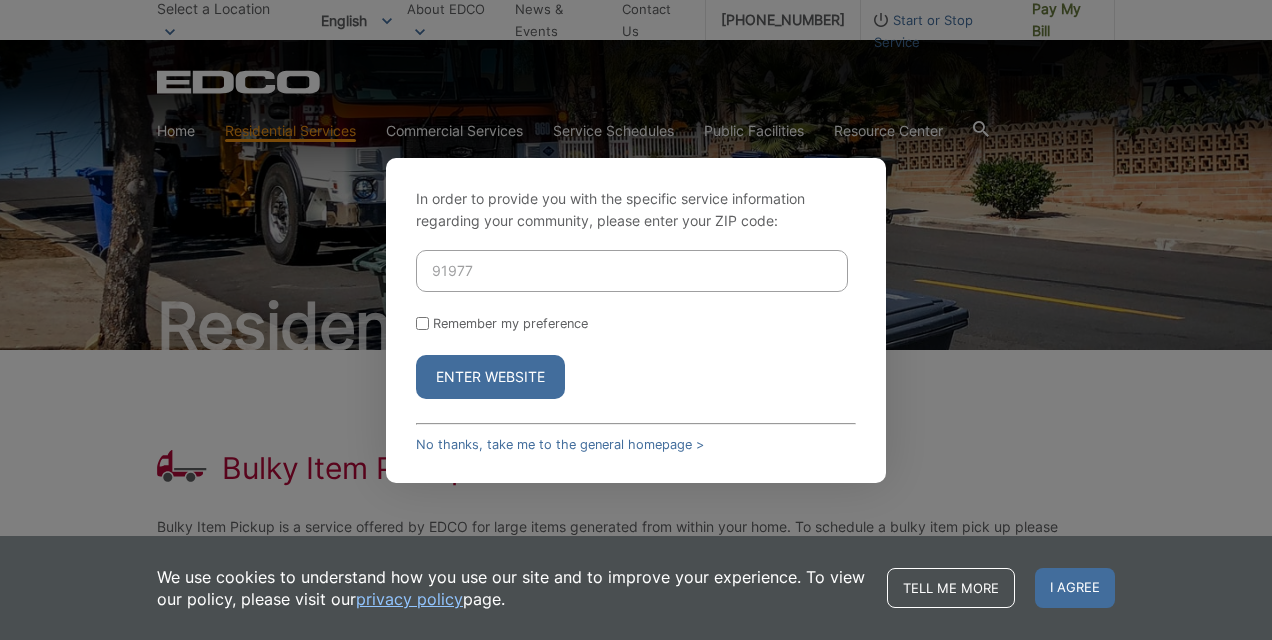 type on "91977" 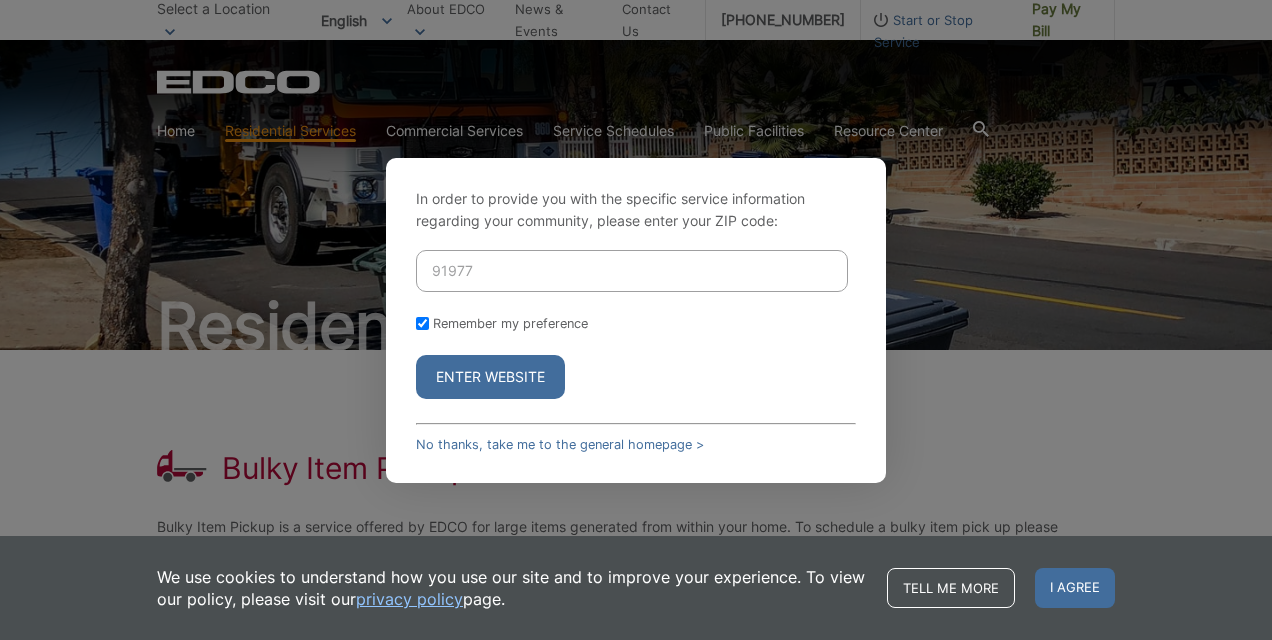 click on "Enter Website" at bounding box center (490, 377) 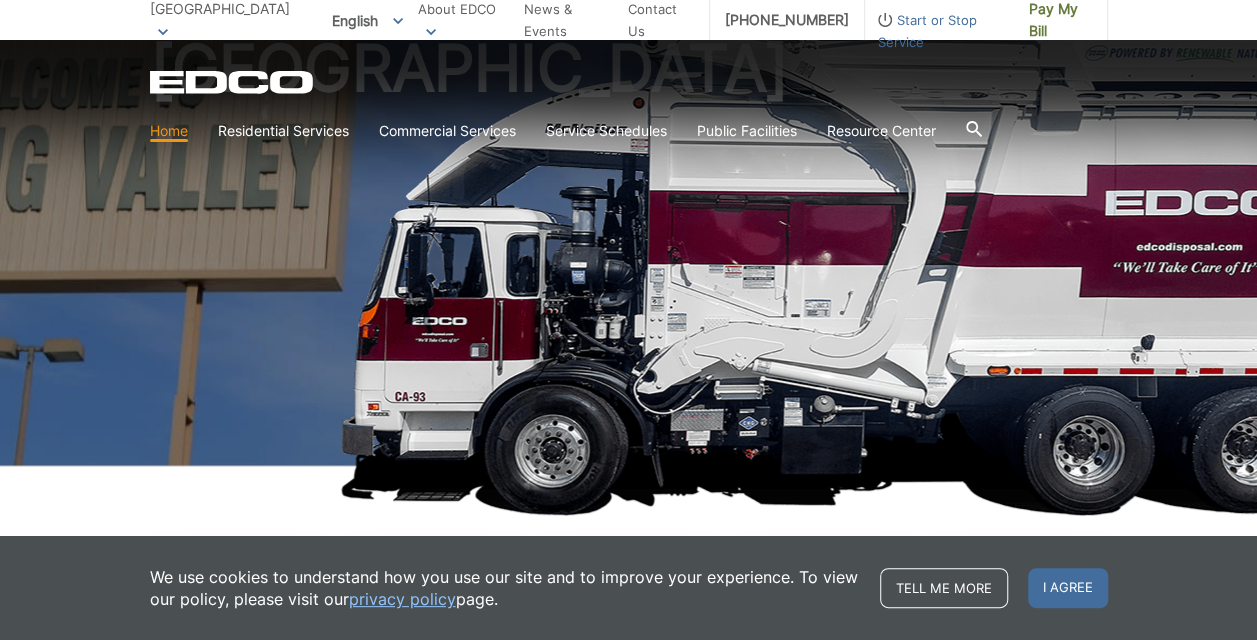 scroll, scrollTop: 178, scrollLeft: 0, axis: vertical 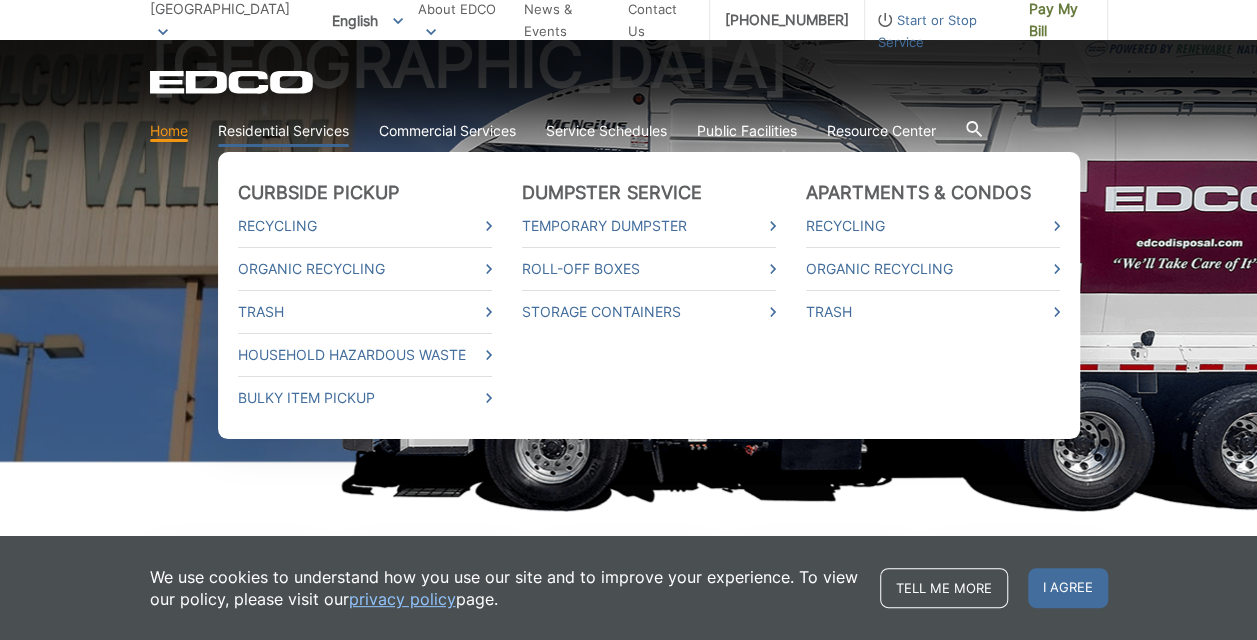 click on "Residential Services" at bounding box center (283, 131) 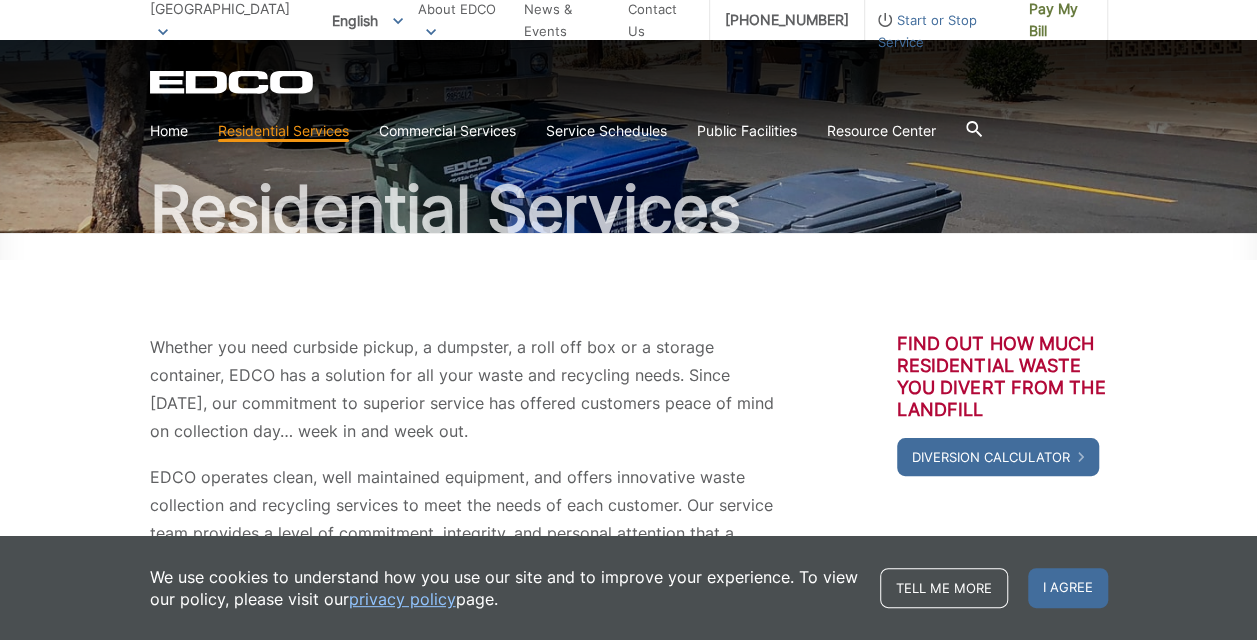 scroll, scrollTop: 178, scrollLeft: 0, axis: vertical 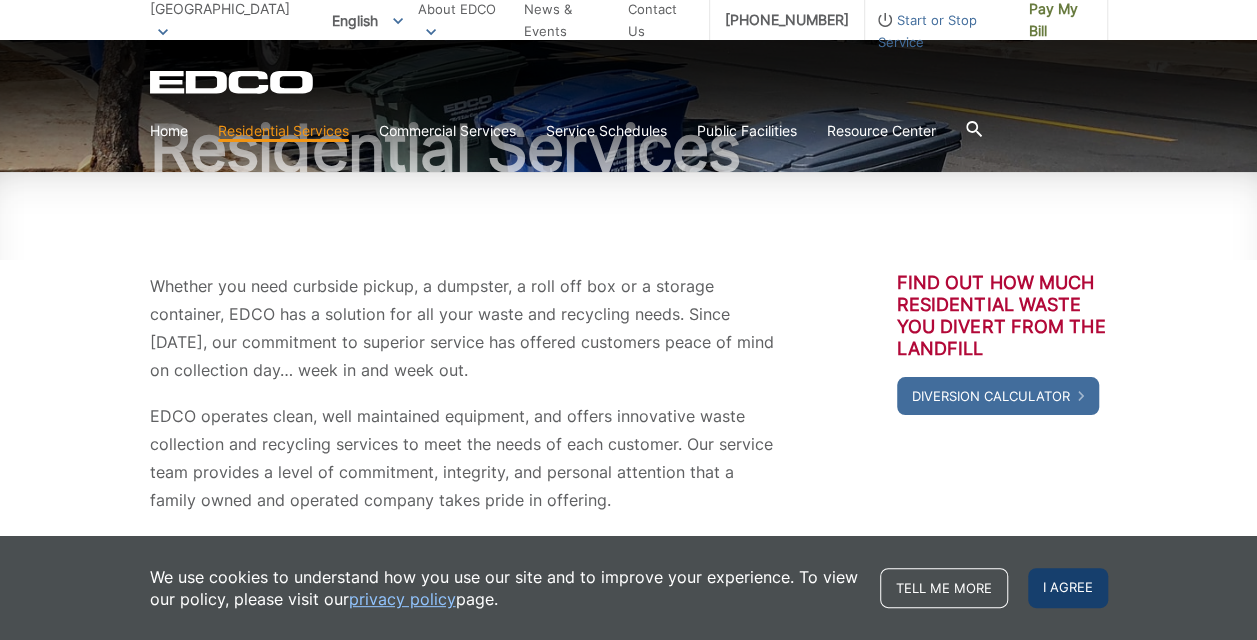 click on "I agree" at bounding box center [1068, 588] 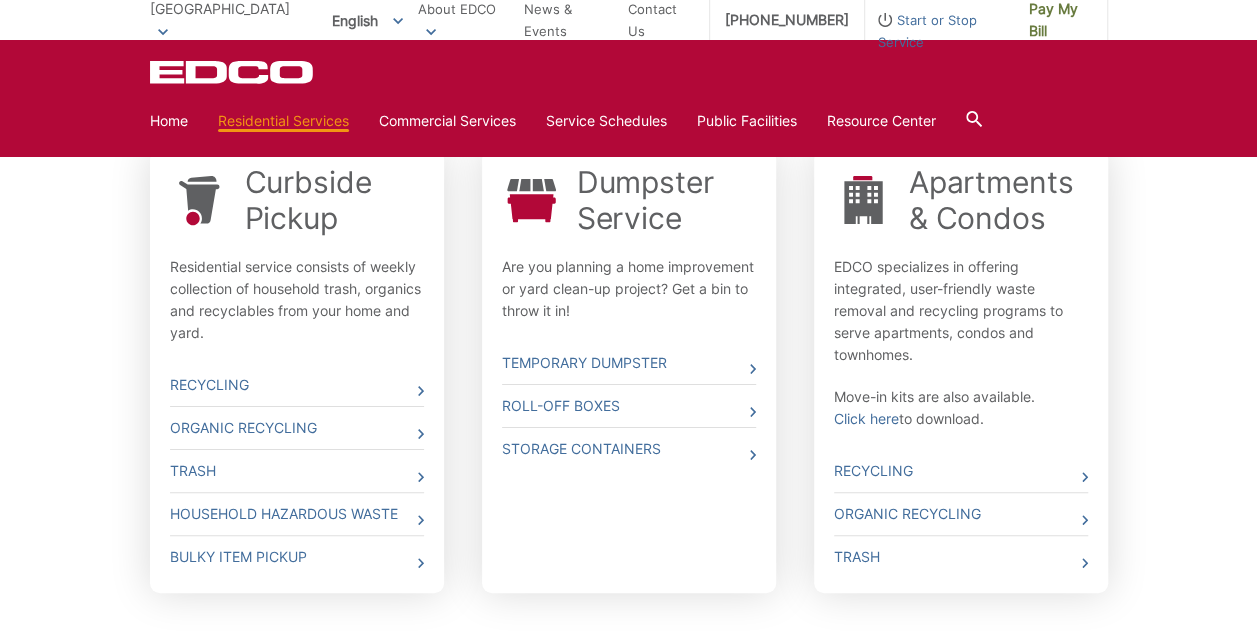 scroll, scrollTop: 656, scrollLeft: 0, axis: vertical 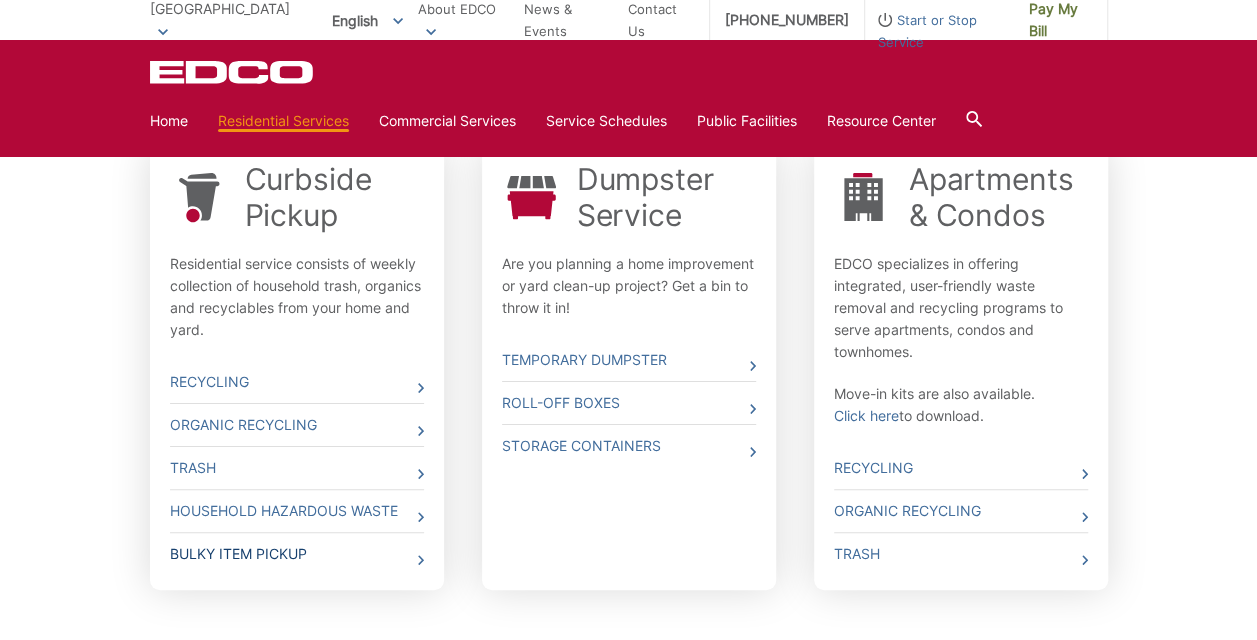 click on "Bulky Item Pickup" at bounding box center (297, 554) 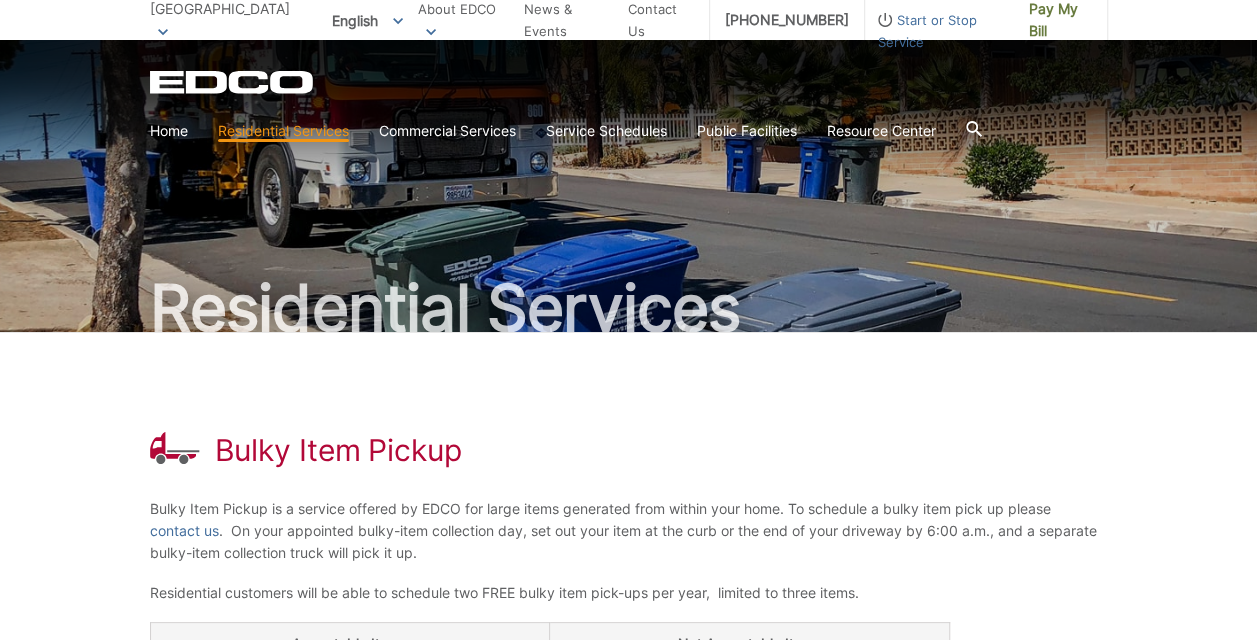 scroll, scrollTop: 20, scrollLeft: 0, axis: vertical 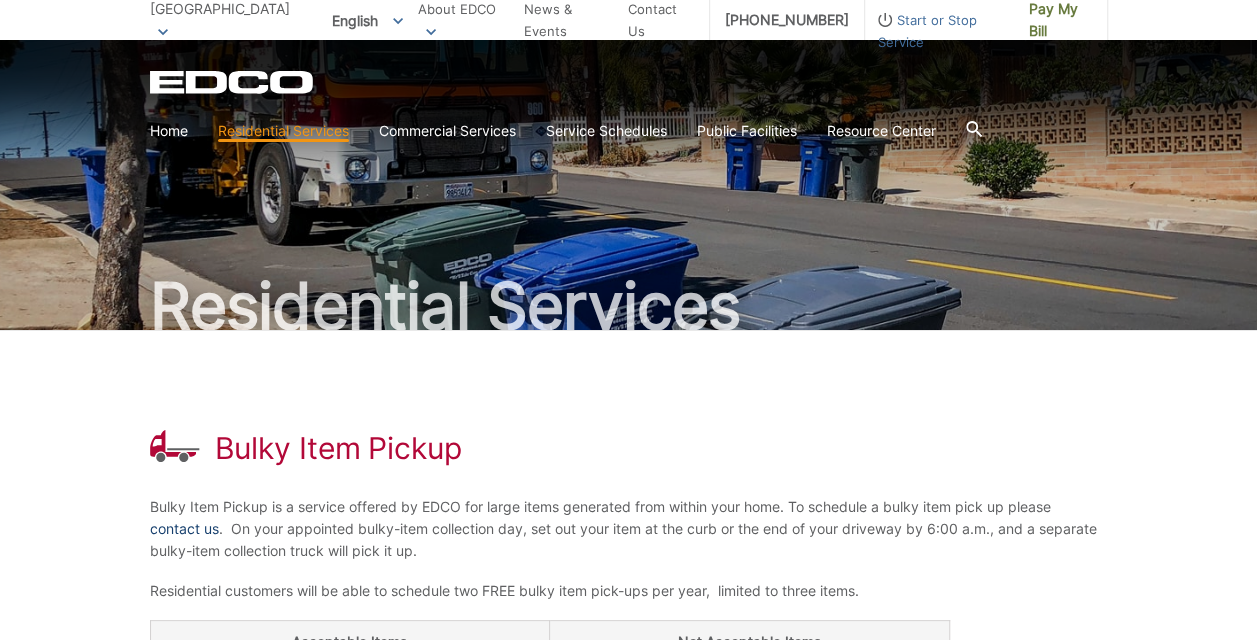click on "contact us" at bounding box center [184, 529] 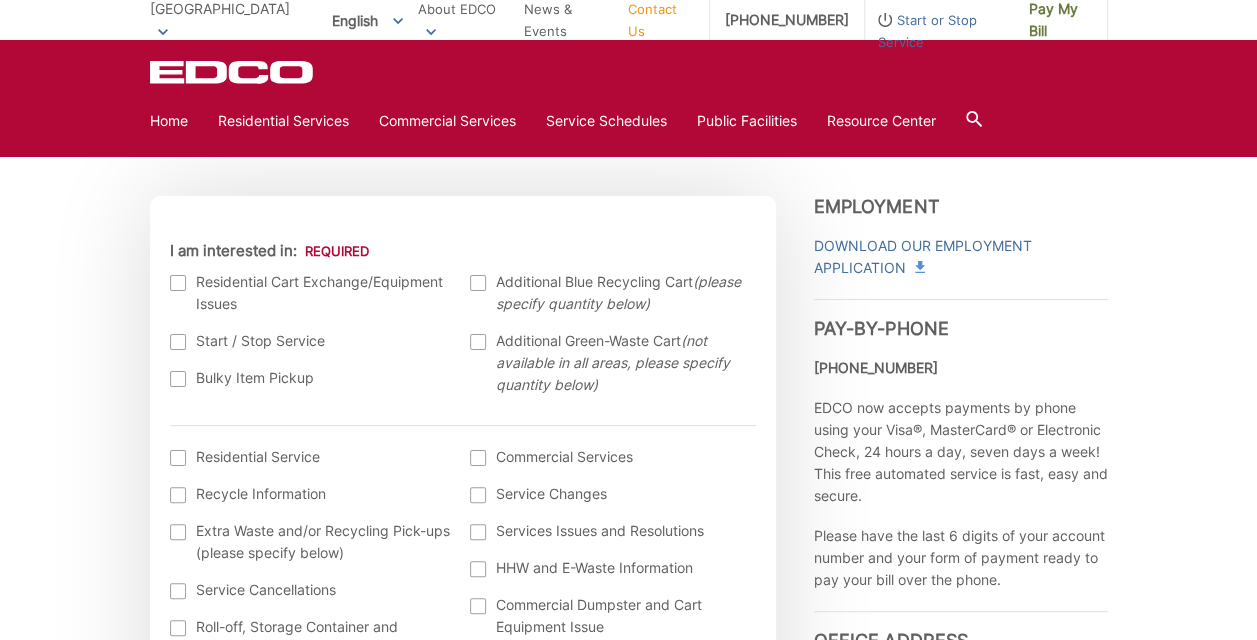 scroll, scrollTop: 569, scrollLeft: 0, axis: vertical 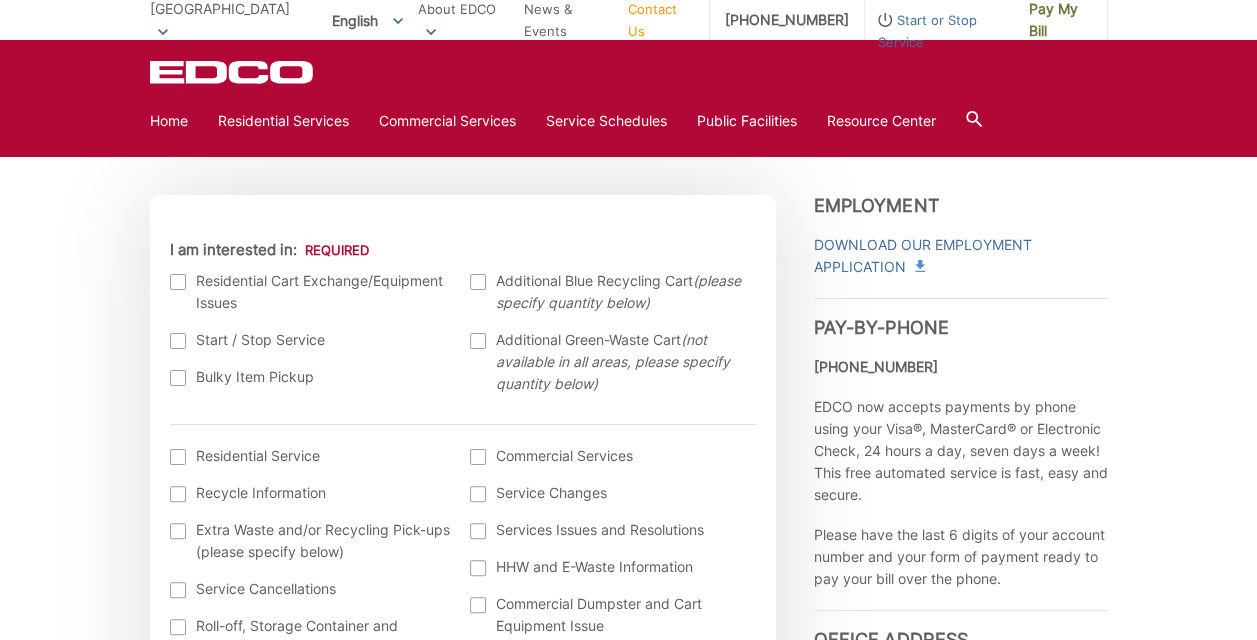 click at bounding box center (178, 378) 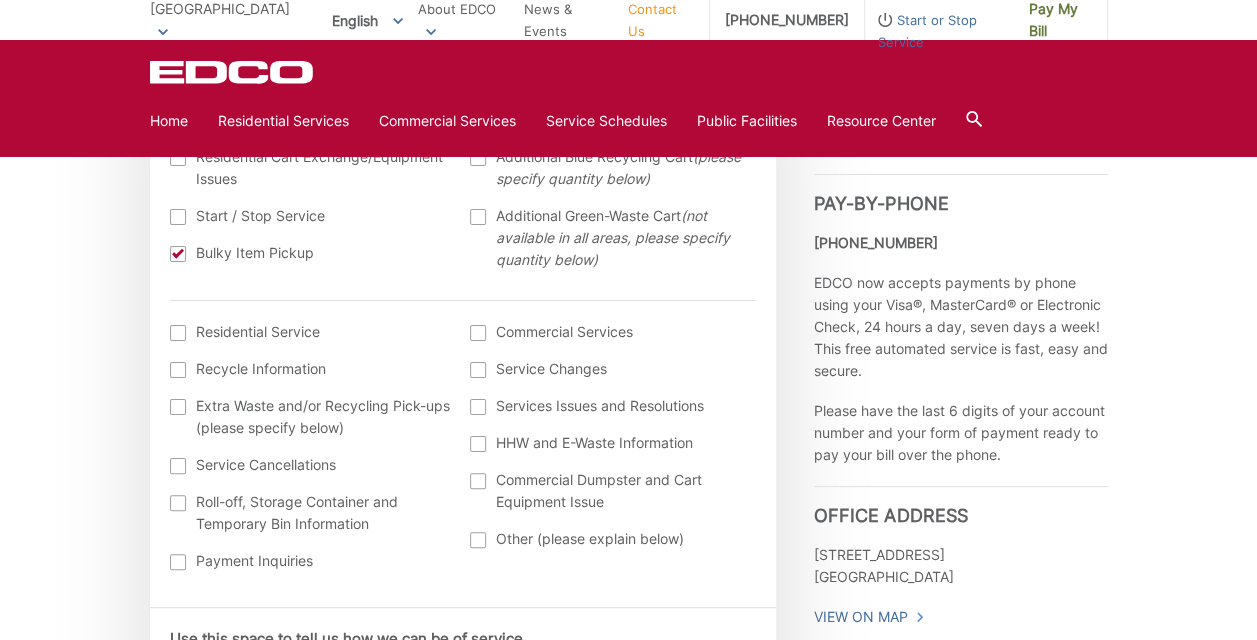 scroll, scrollTop: 698, scrollLeft: 0, axis: vertical 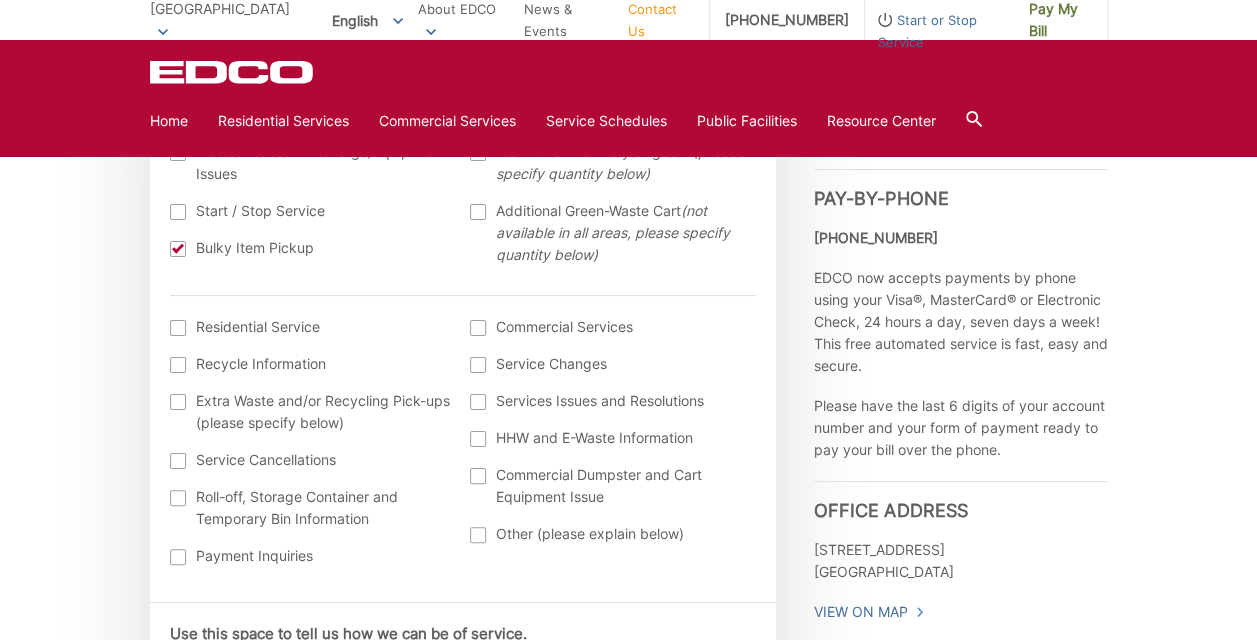 click on "Residential Service" at bounding box center (310, 327) 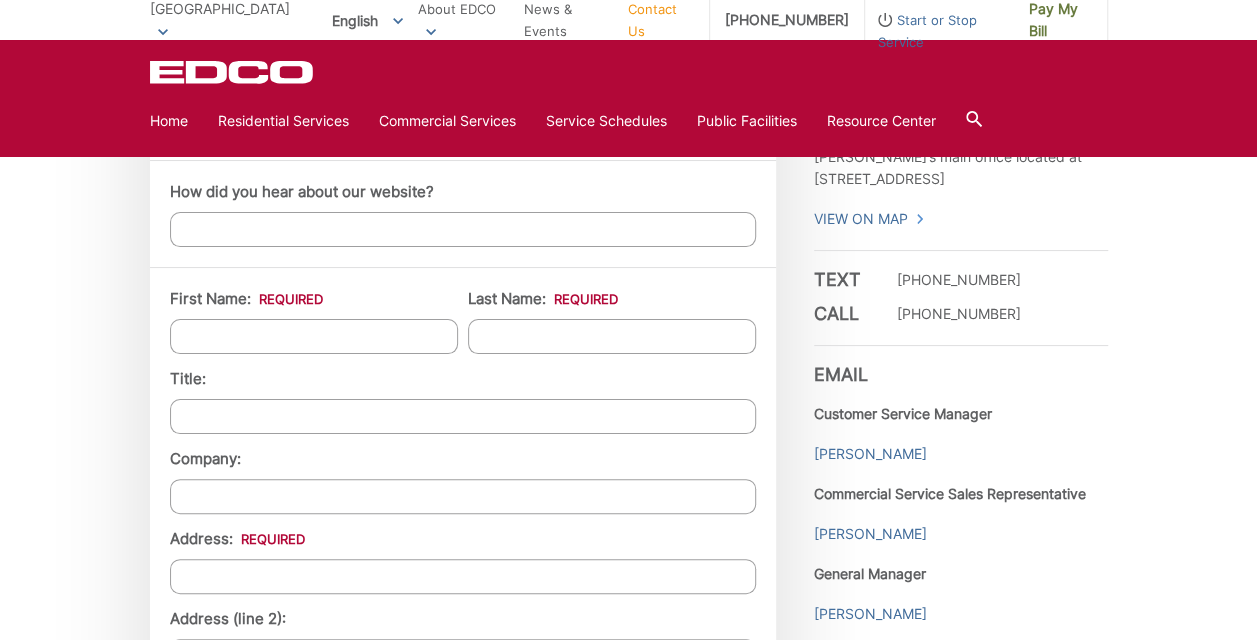 scroll, scrollTop: 1526, scrollLeft: 0, axis: vertical 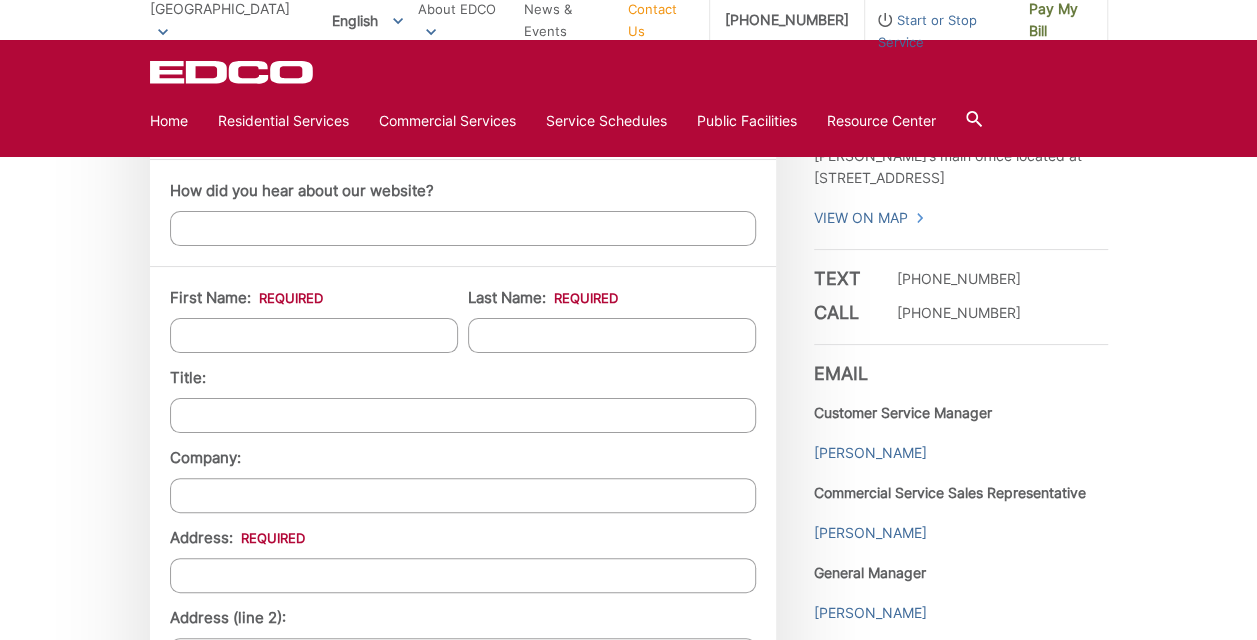 click on "First Name: *" at bounding box center [314, 335] 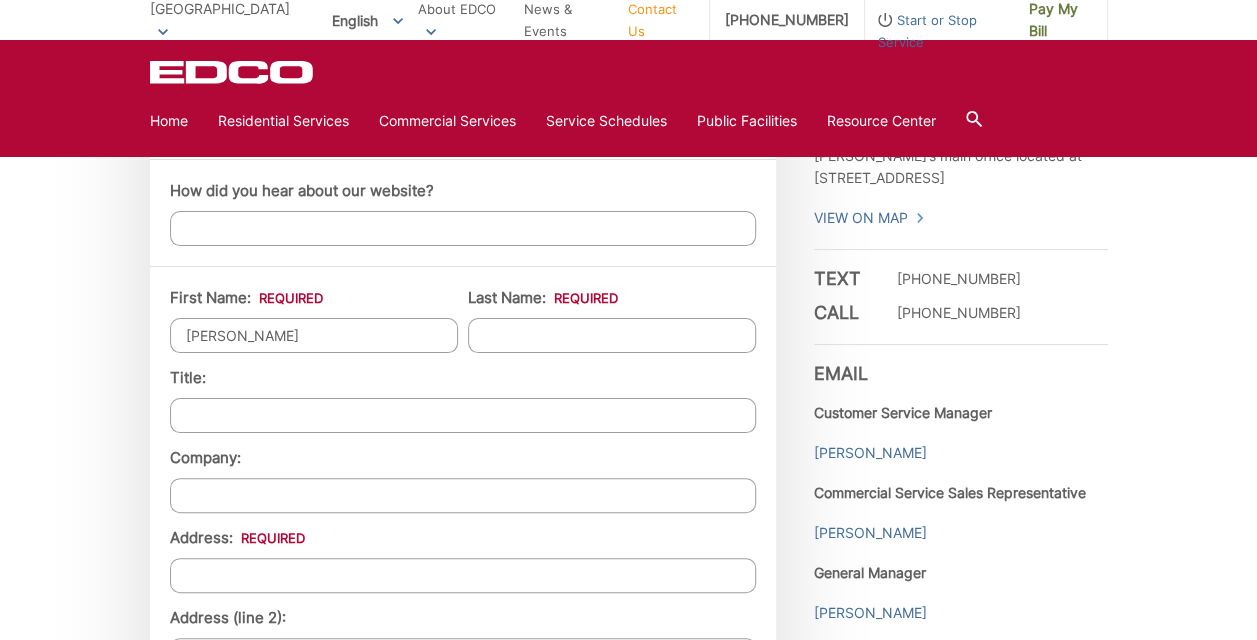 type on "Ruiz" 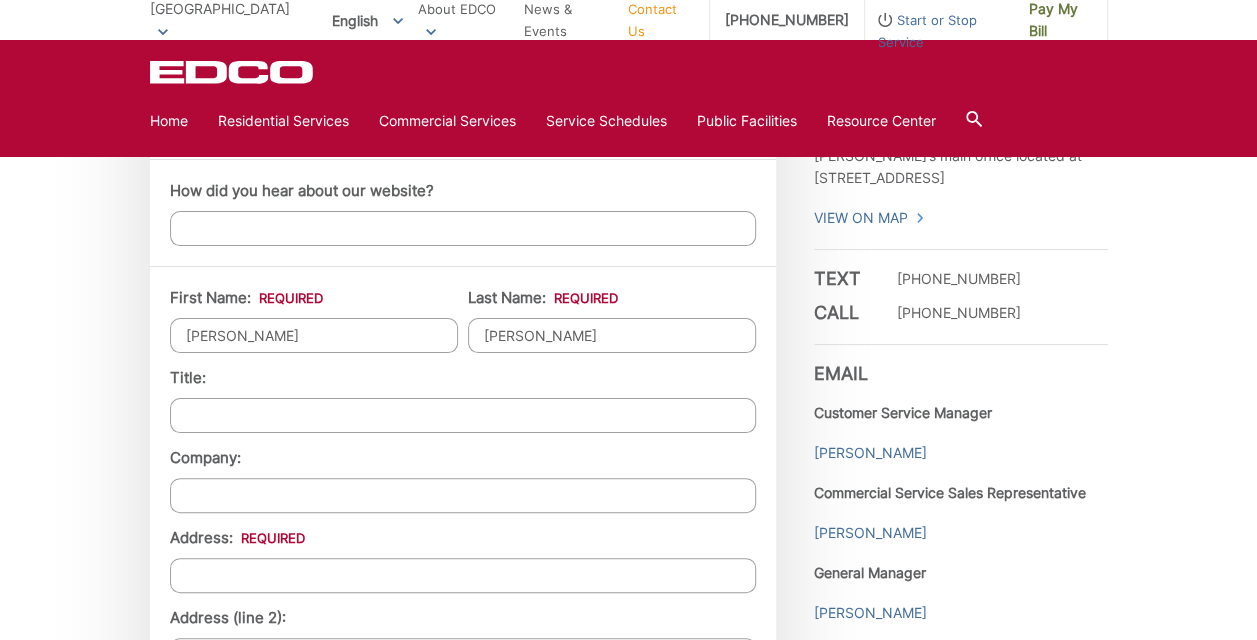 type on "550 J Street, San Diego, CA 92101, USA" 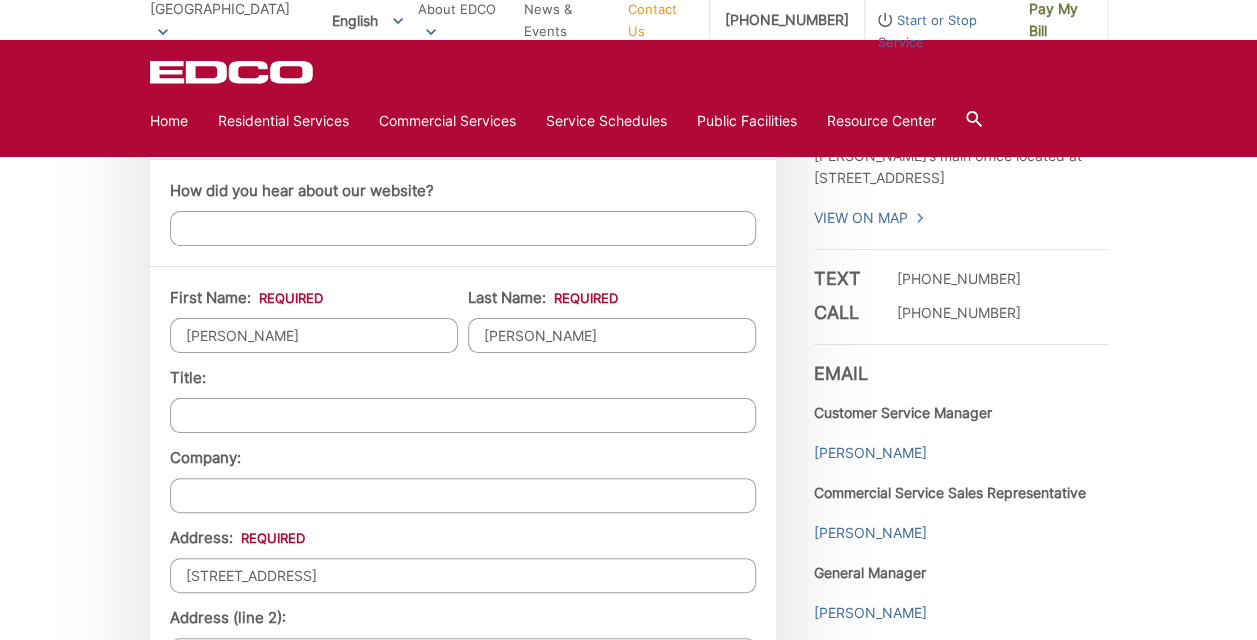 type on "9099915815" 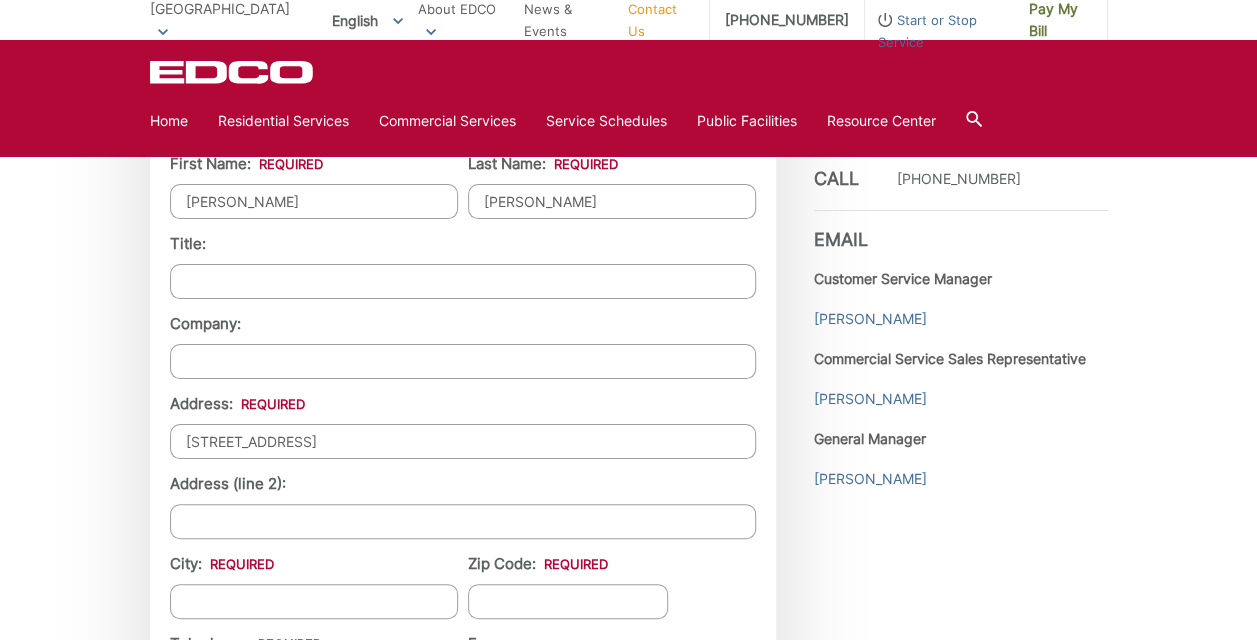 scroll, scrollTop: 1660, scrollLeft: 0, axis: vertical 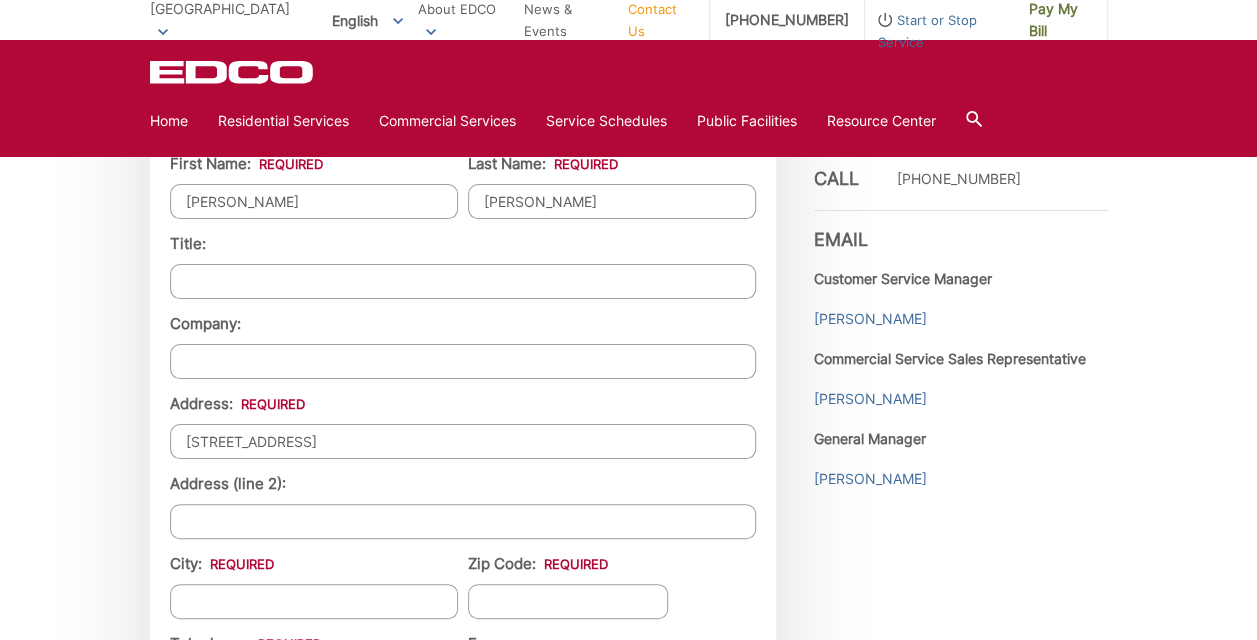 click on "550 J Street, San Diego, CA 92101, USA" at bounding box center (463, 441) 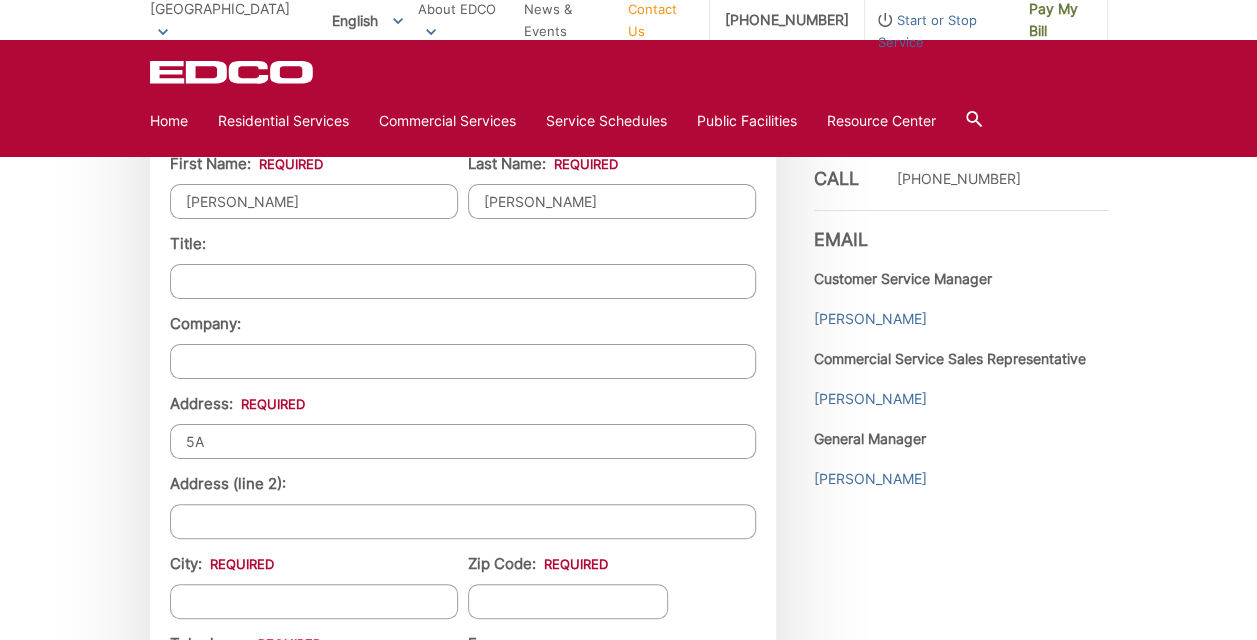 type on "A" 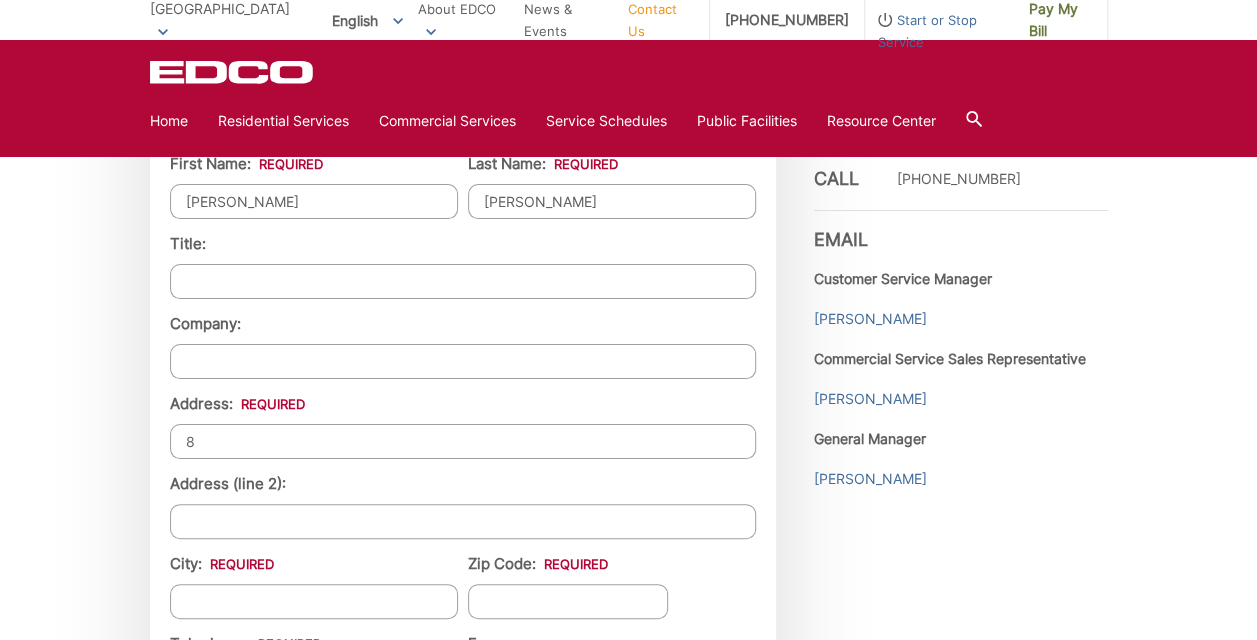 type on "8746 Spring Canyon Drive" 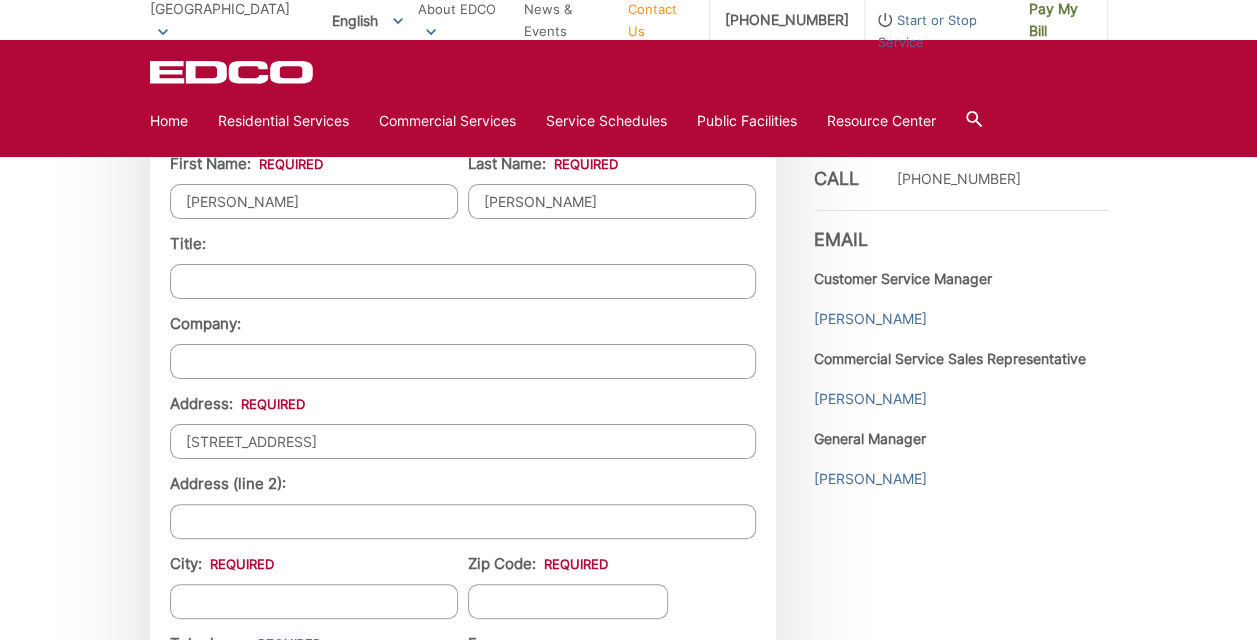 type on "National University" 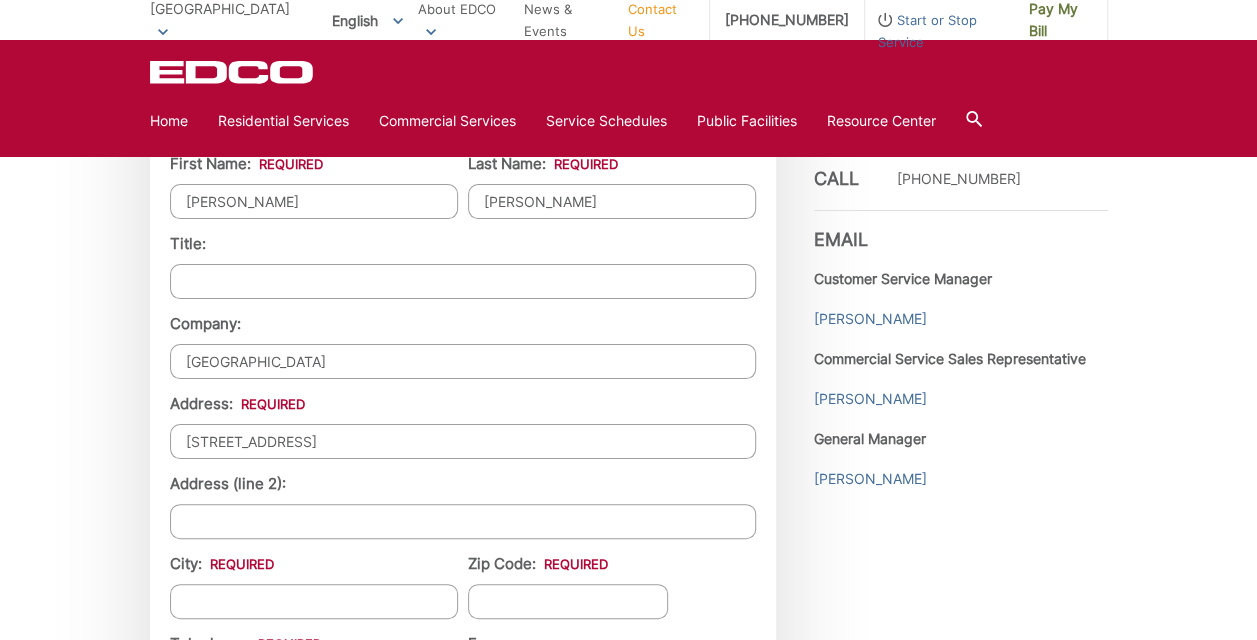 type on "SPRING VALLEY" 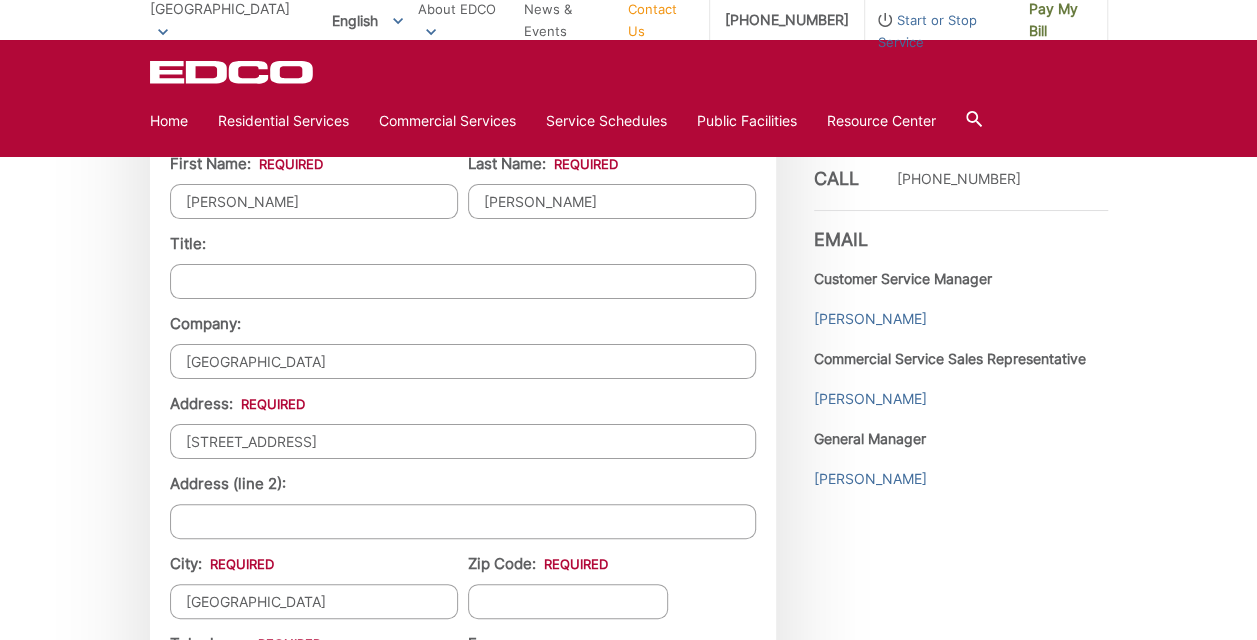 type on "91977" 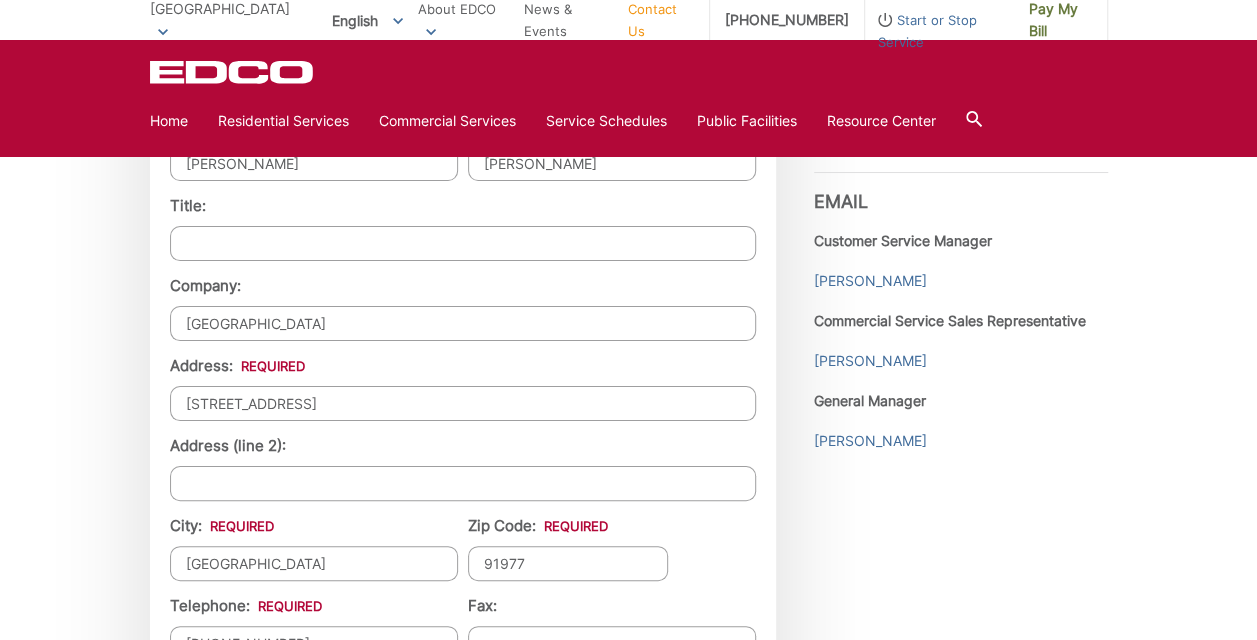 scroll, scrollTop: 1706, scrollLeft: 0, axis: vertical 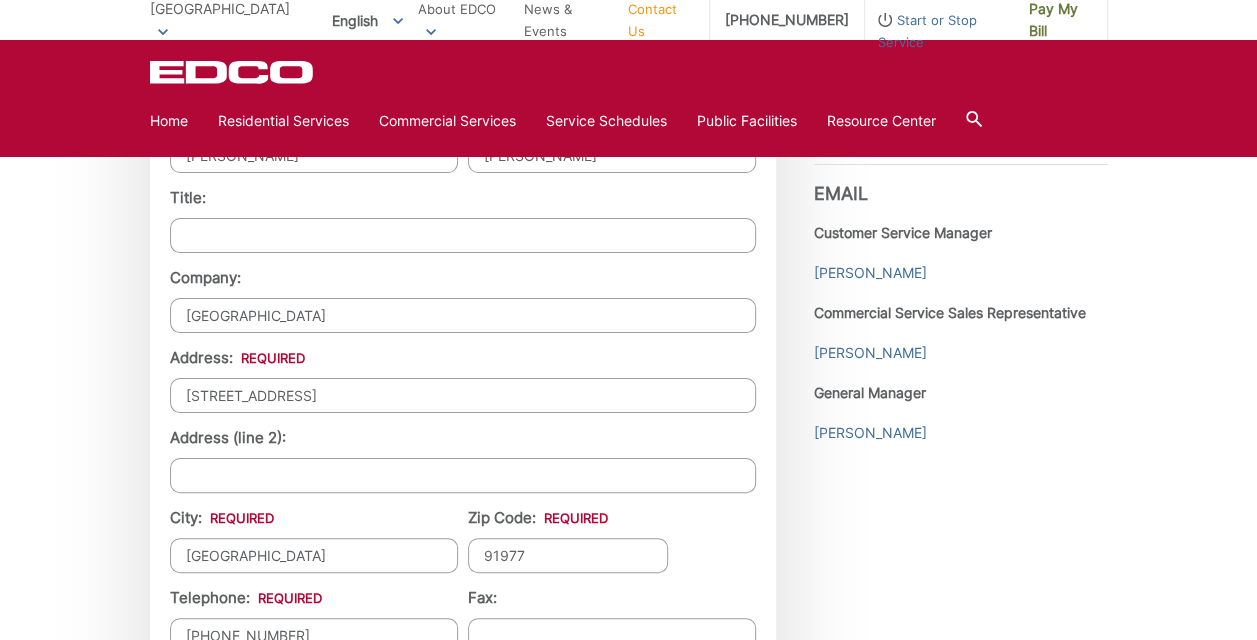 click on "National University" at bounding box center (463, 315) 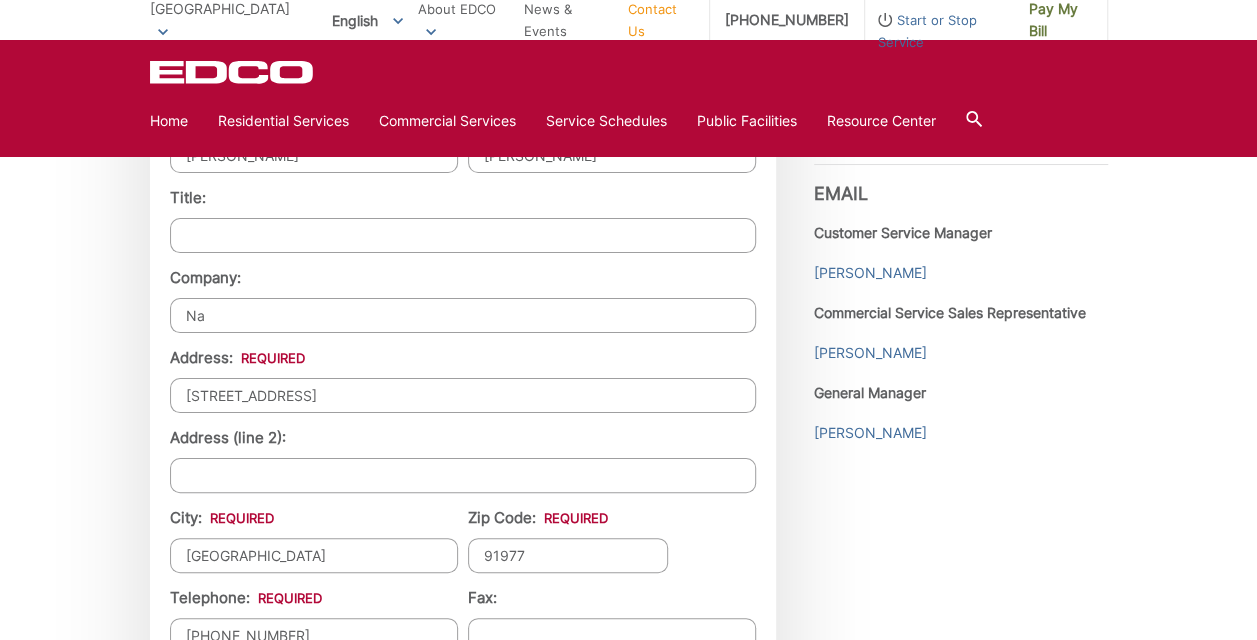 type on "N" 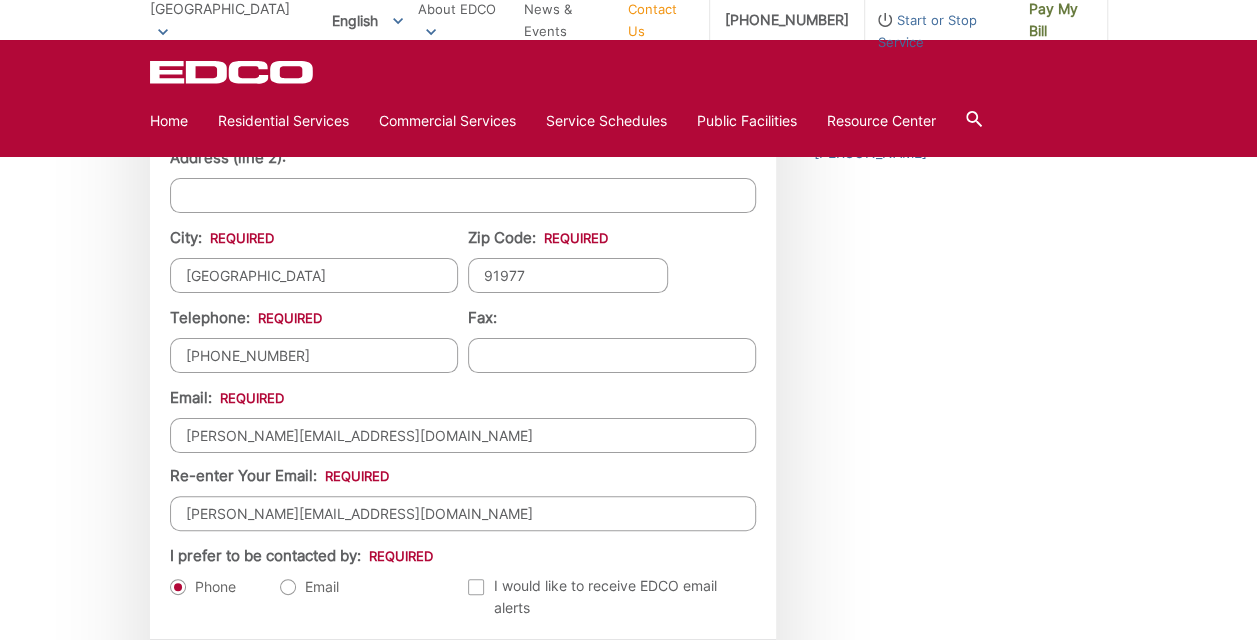 scroll, scrollTop: 2002, scrollLeft: 0, axis: vertical 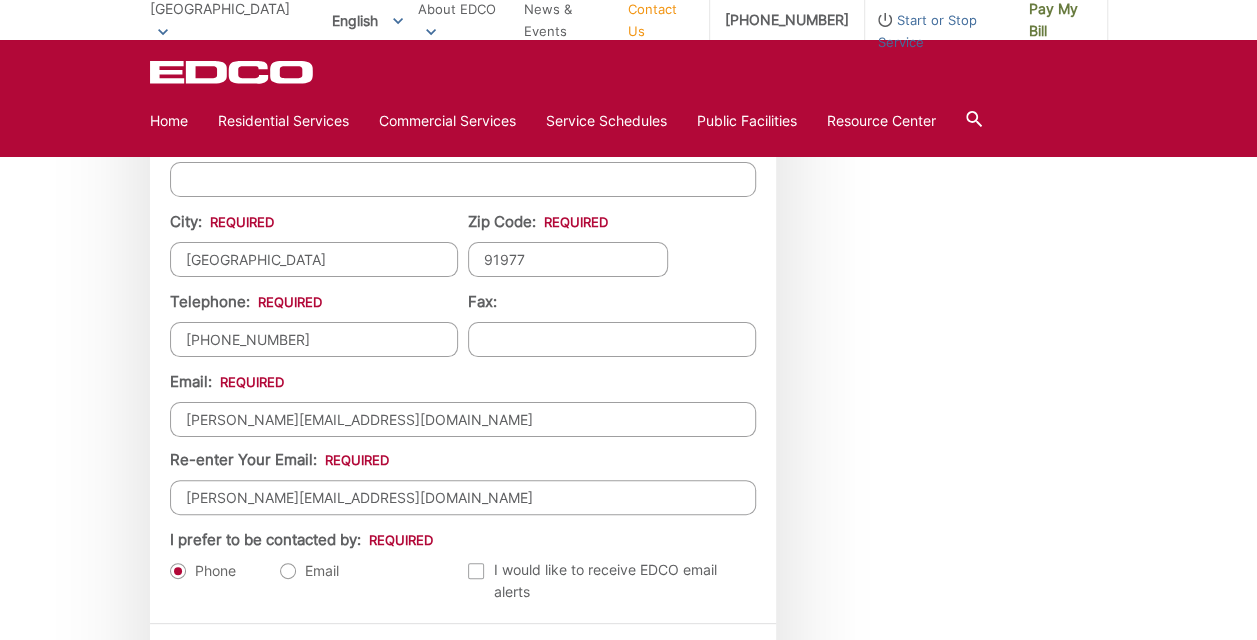 type 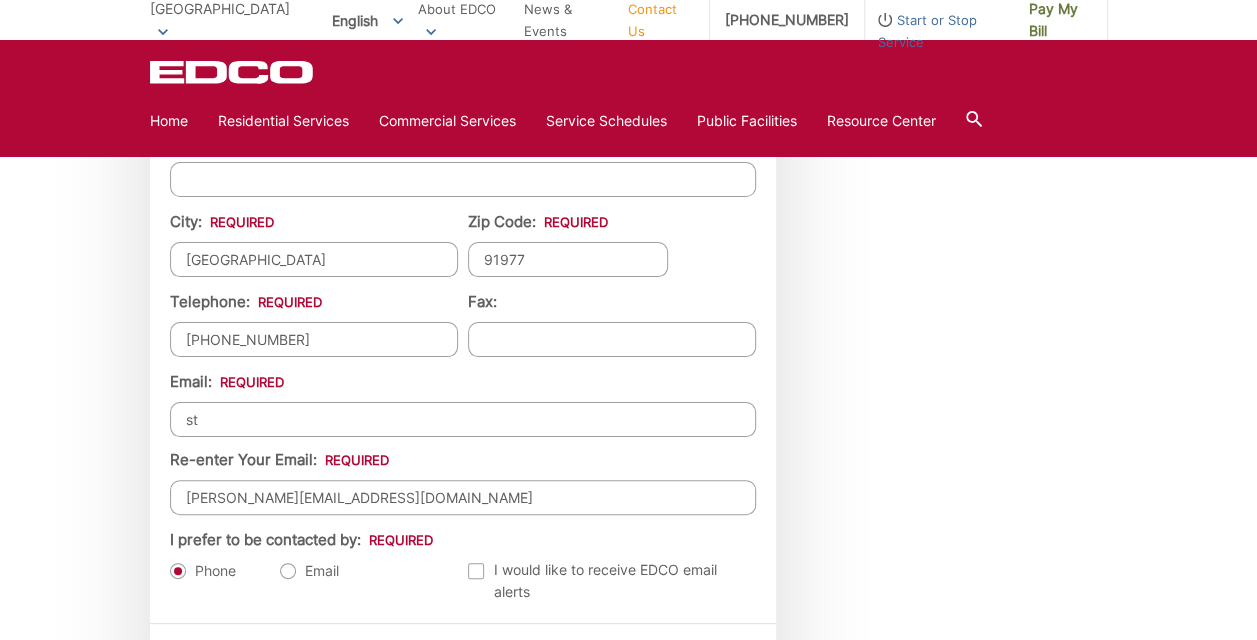 type on "s" 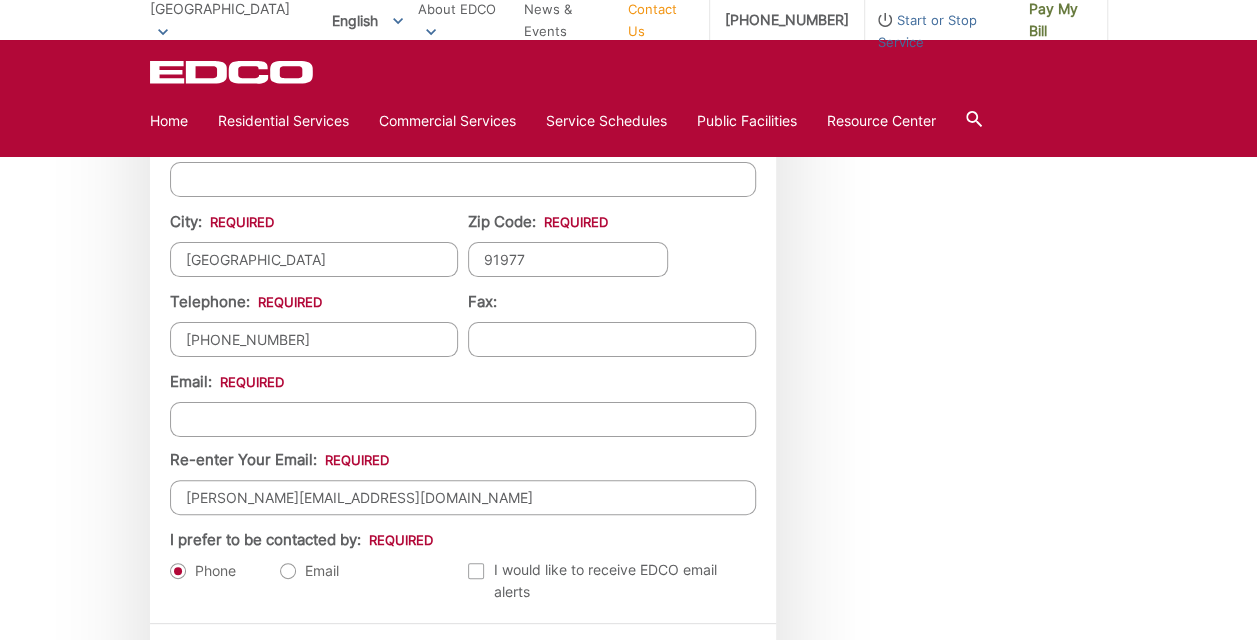 click on "Email *" at bounding box center (463, 419) 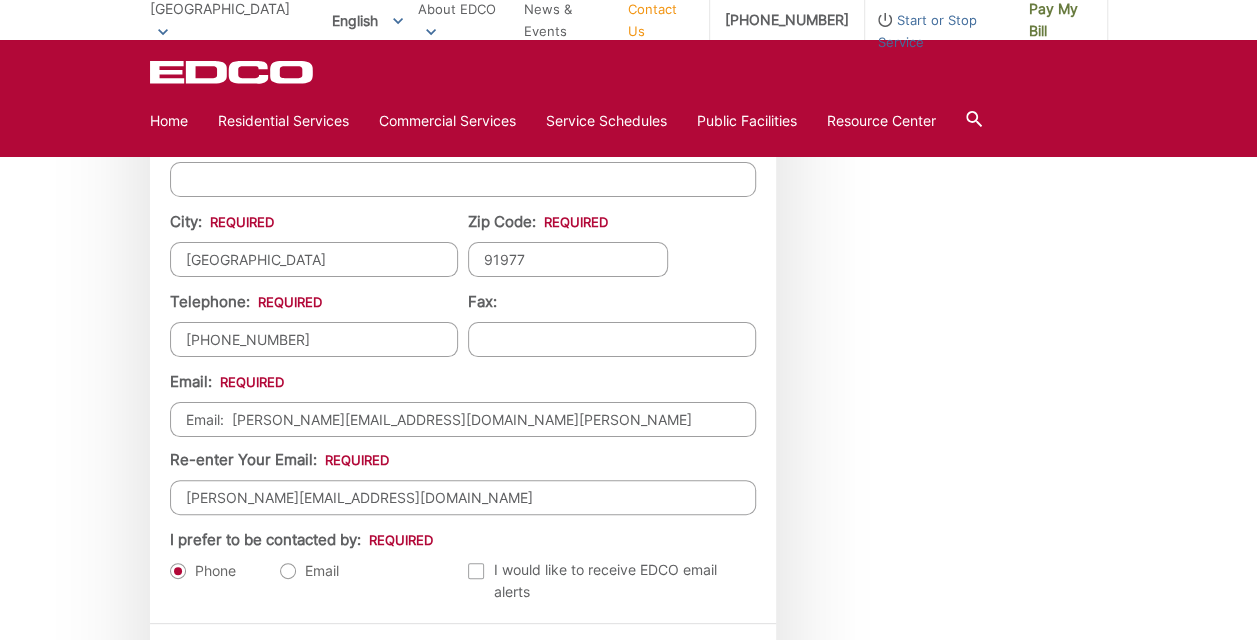 drag, startPoint x: 232, startPoint y: 410, endPoint x: 166, endPoint y: 398, distance: 67.08204 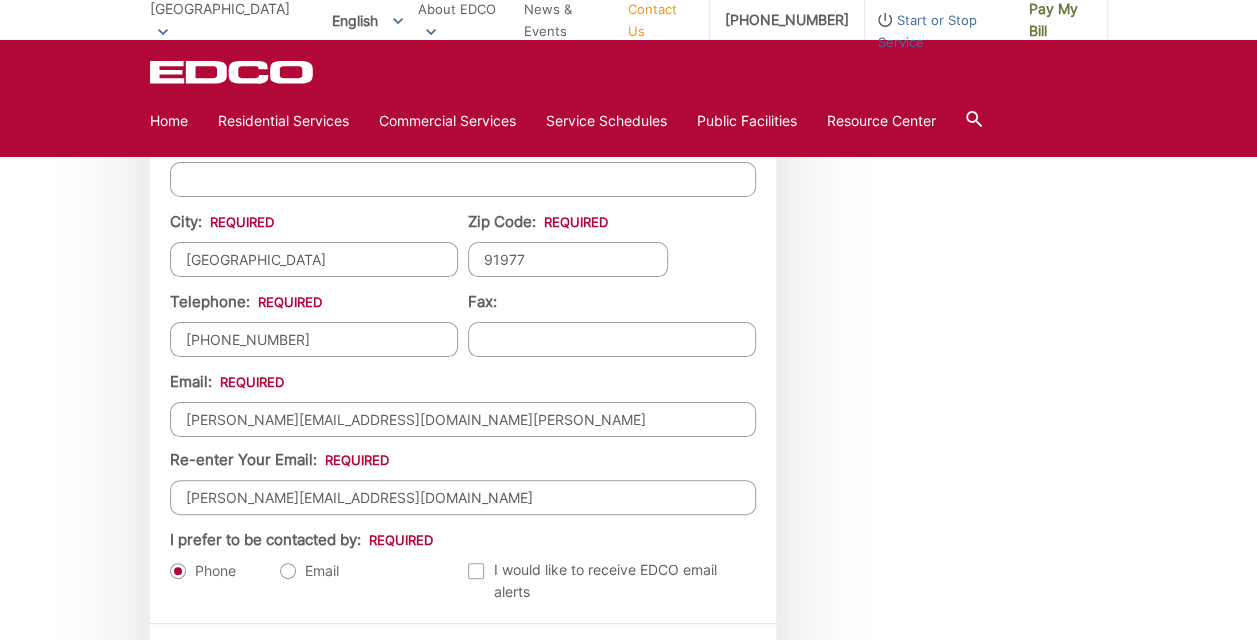 type on "Steven@SpringCanyonHOA.onmicrosoft.com" 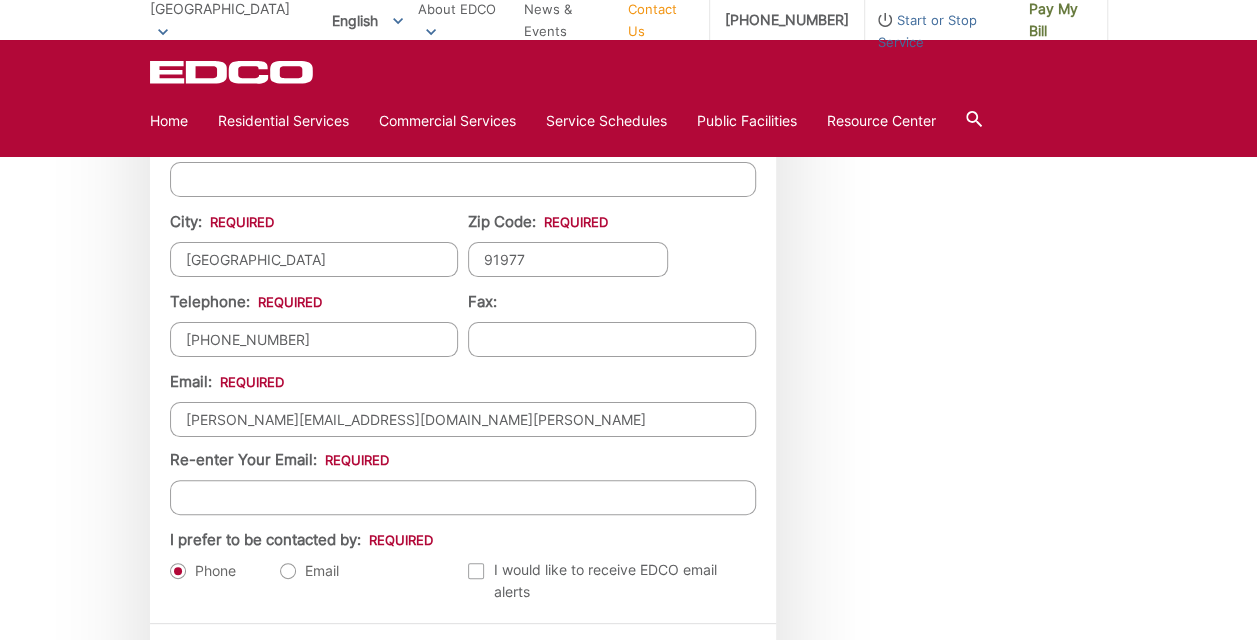 paste on "Email:  Steven@SpringCanyonHOA.onmicrosoft.com" 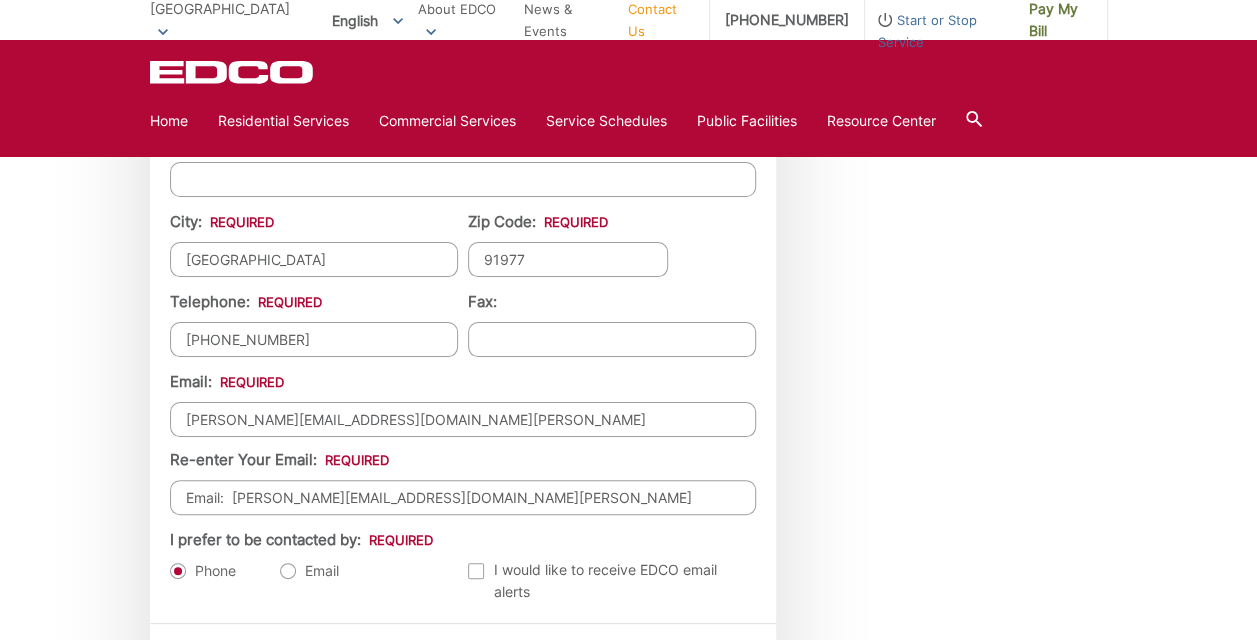 drag, startPoint x: 222, startPoint y: 486, endPoint x: 151, endPoint y: 486, distance: 71 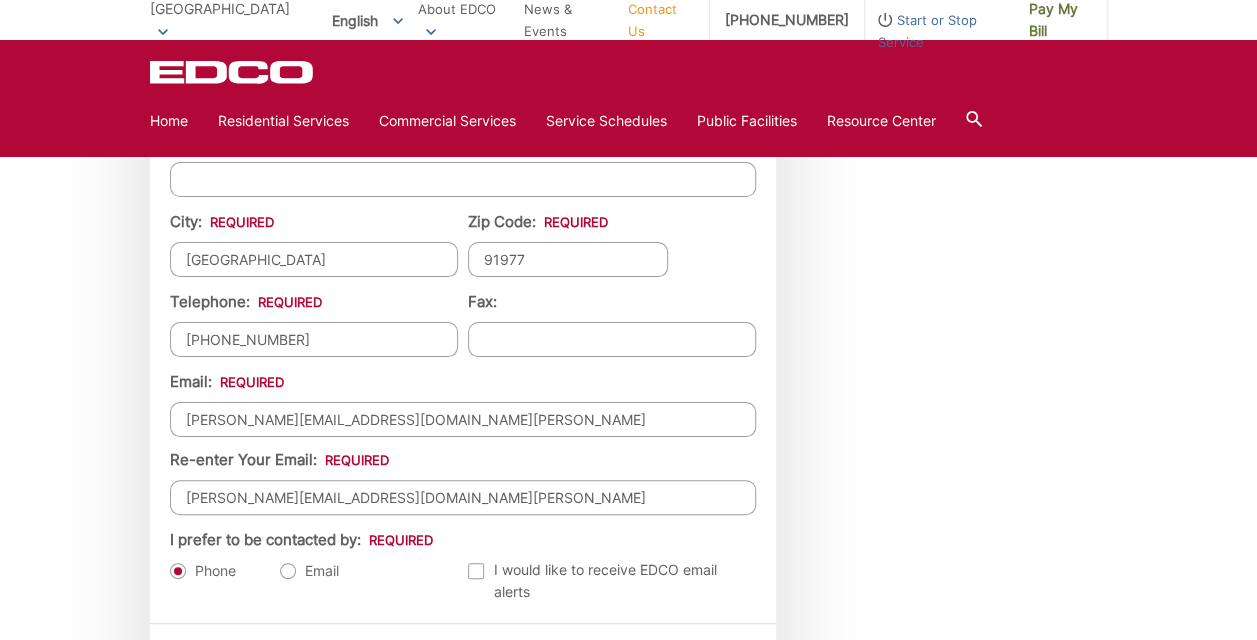 type on "Steven@SpringCanyonHOA.onmicrosoft.com" 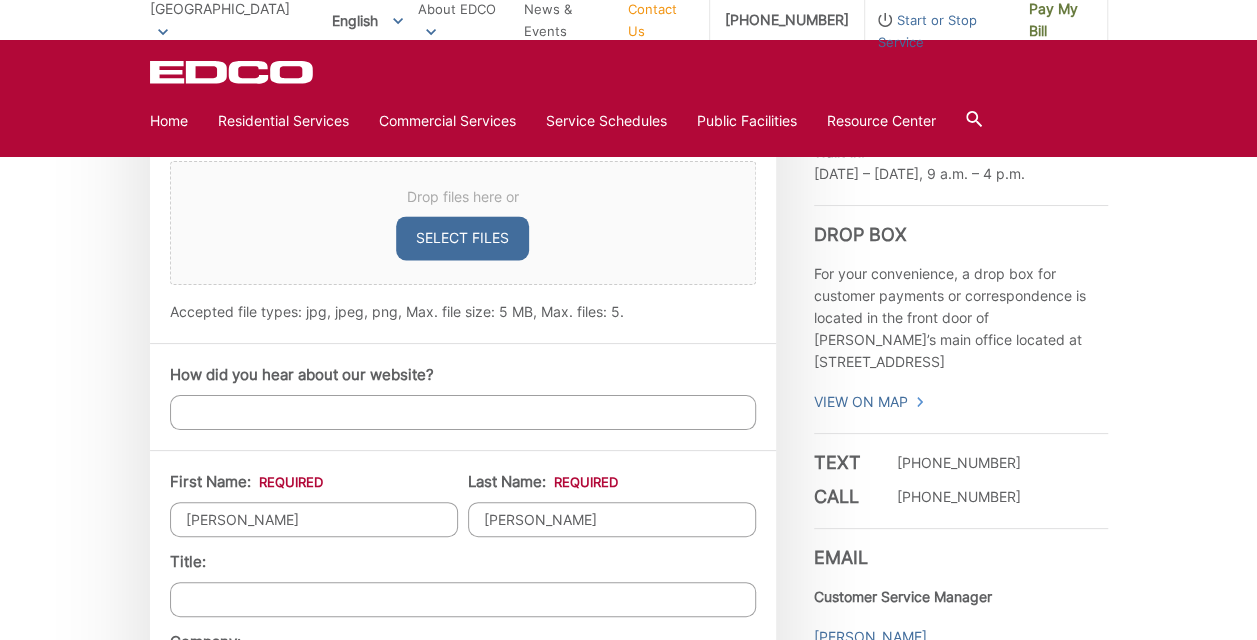 scroll, scrollTop: 1289, scrollLeft: 0, axis: vertical 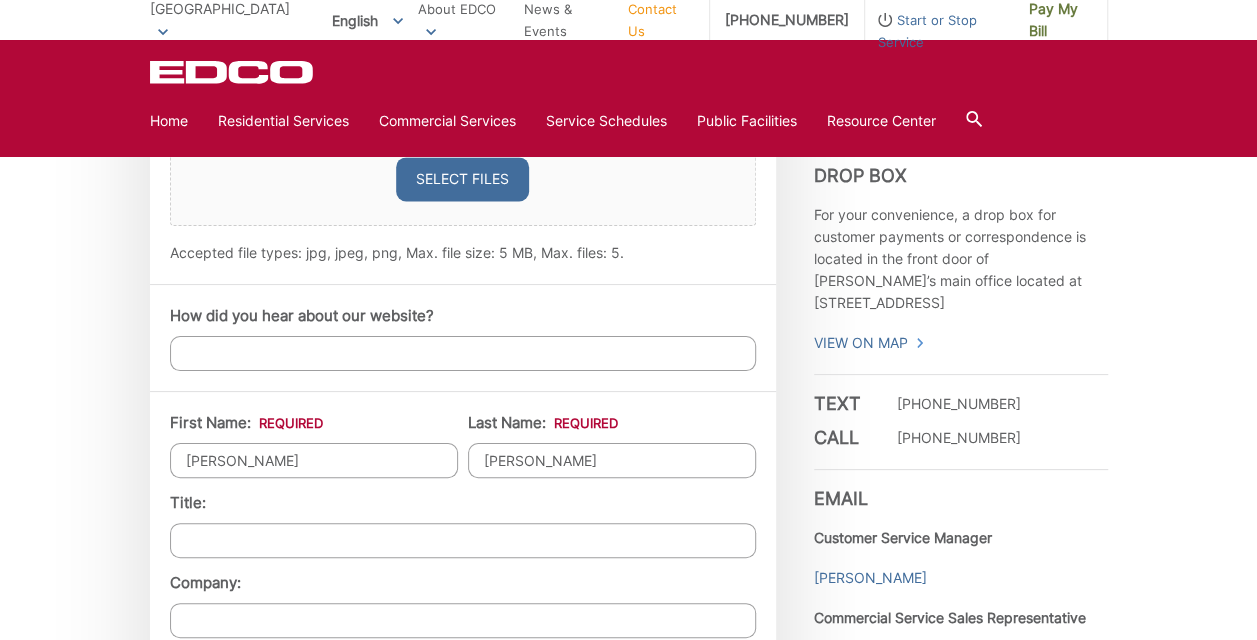 click on "How did you hear about our website?" at bounding box center (463, 353) 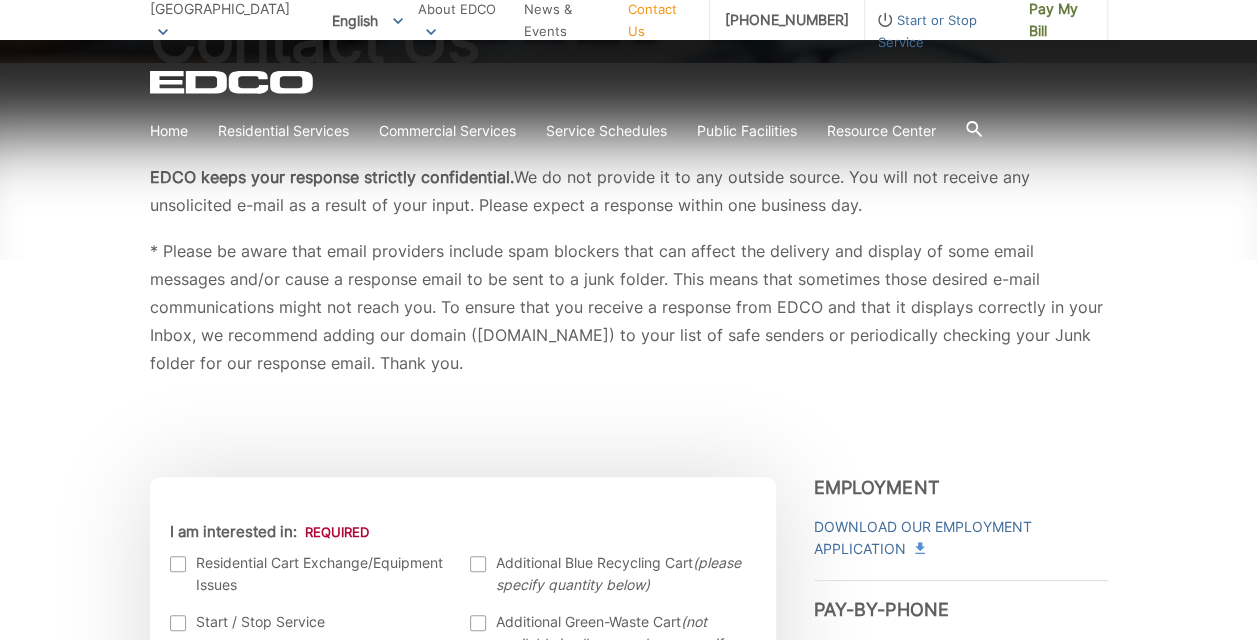 scroll, scrollTop: 0, scrollLeft: 0, axis: both 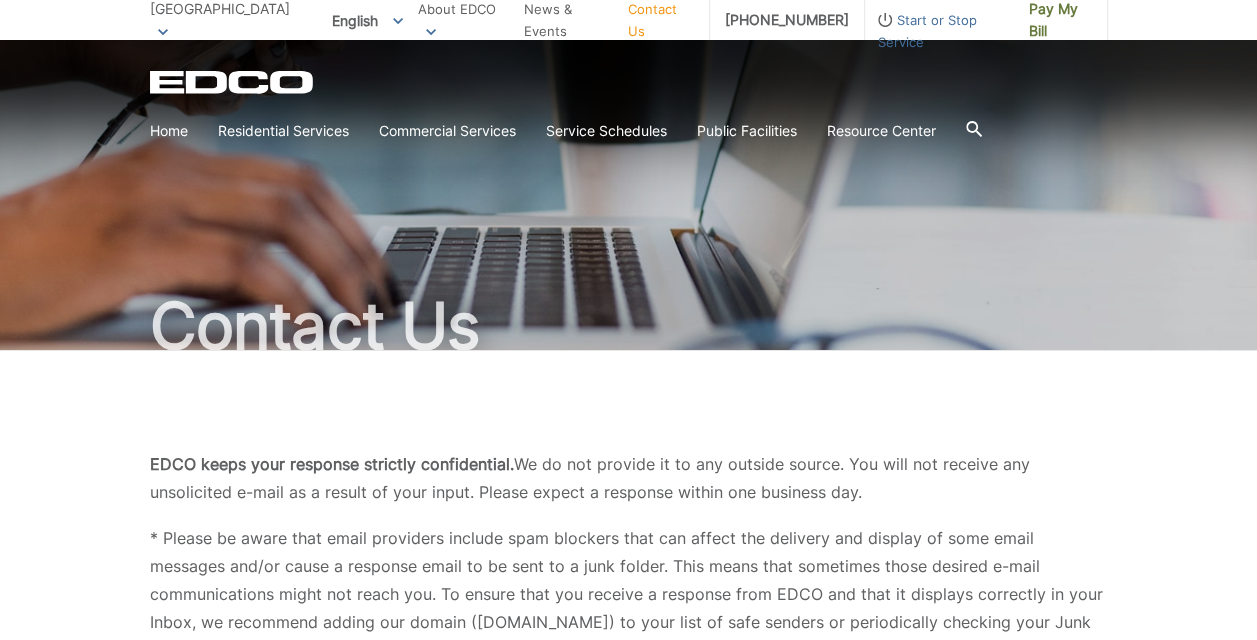 click on "EDCO keeps your response strictly confidential.  We do not provide it to any outside source. You will not receive any unsolicited e-mail as a result of your input. Please expect a response within one business day.
* Please be aware that email providers include spam blockers that can affect the delivery and display of some email messages and/or cause a response email to be sent to a junk folder. This means that sometimes those desired e-mail communications might not reach you. To ensure that you receive a response from EDCO and that it displays correctly in your Inbox, we recommend adding our domain (edcodisposal.com) to your list of safe senders or periodically checking your Junk folder for our response email. Thank you." at bounding box center (629, 557) 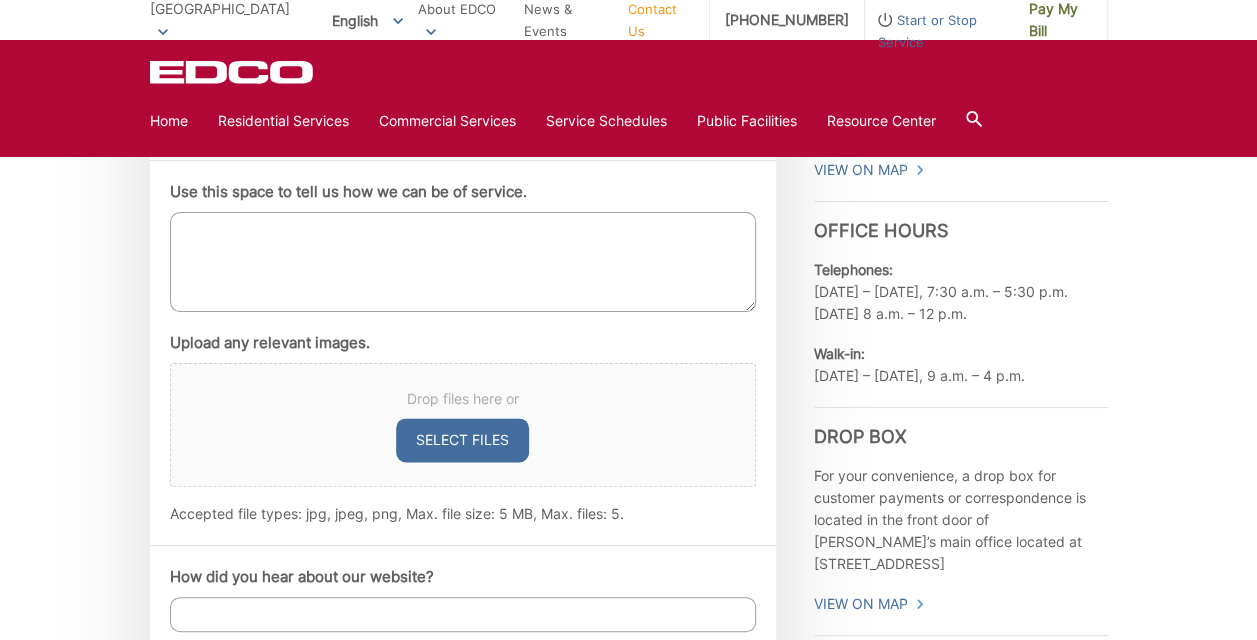 scroll, scrollTop: 1125, scrollLeft: 0, axis: vertical 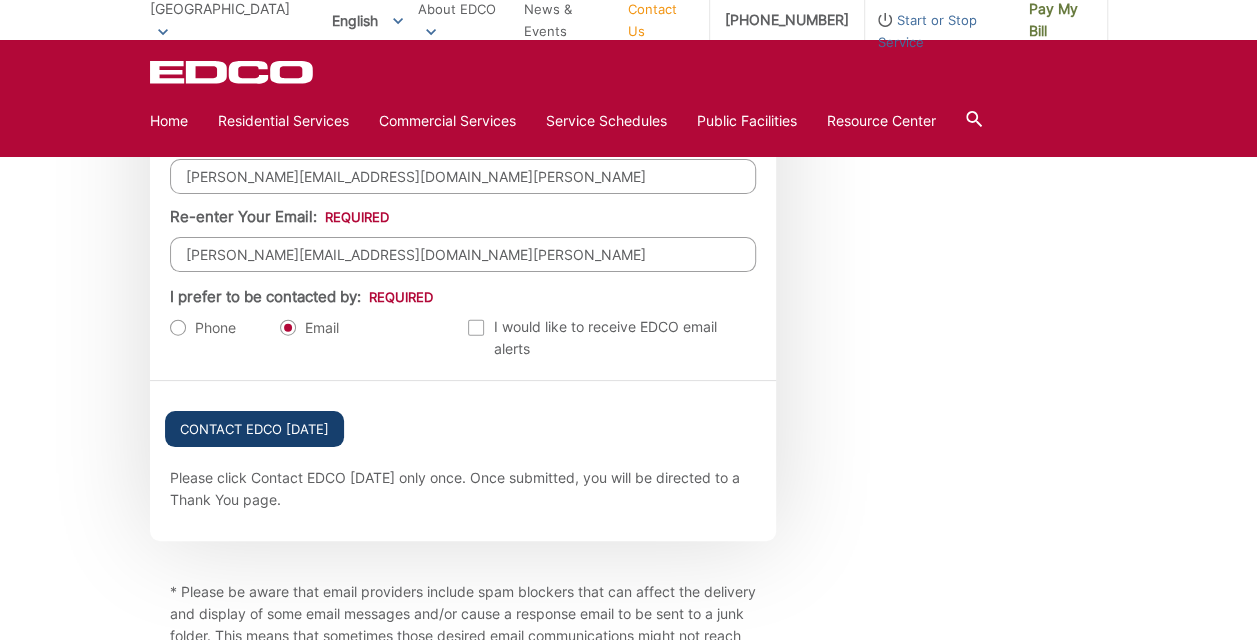 type on "Hello, I am on the Board of Directors for Spring Canyon Homeowner's Association, and we are looking for information on how to schedule bulky-item pickup for our community. It would be great to have this service offered at least twice a year.  Thank you so much for the information and I look forward to hearing from you.
Steven Ruiz" 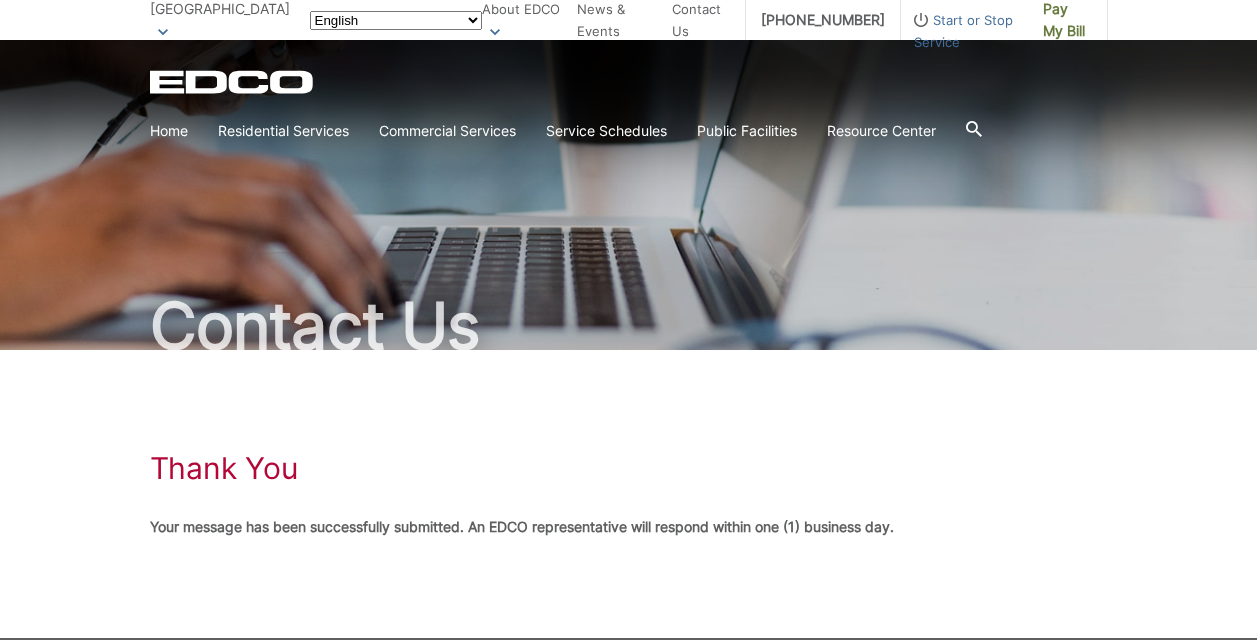 scroll, scrollTop: 0, scrollLeft: 0, axis: both 